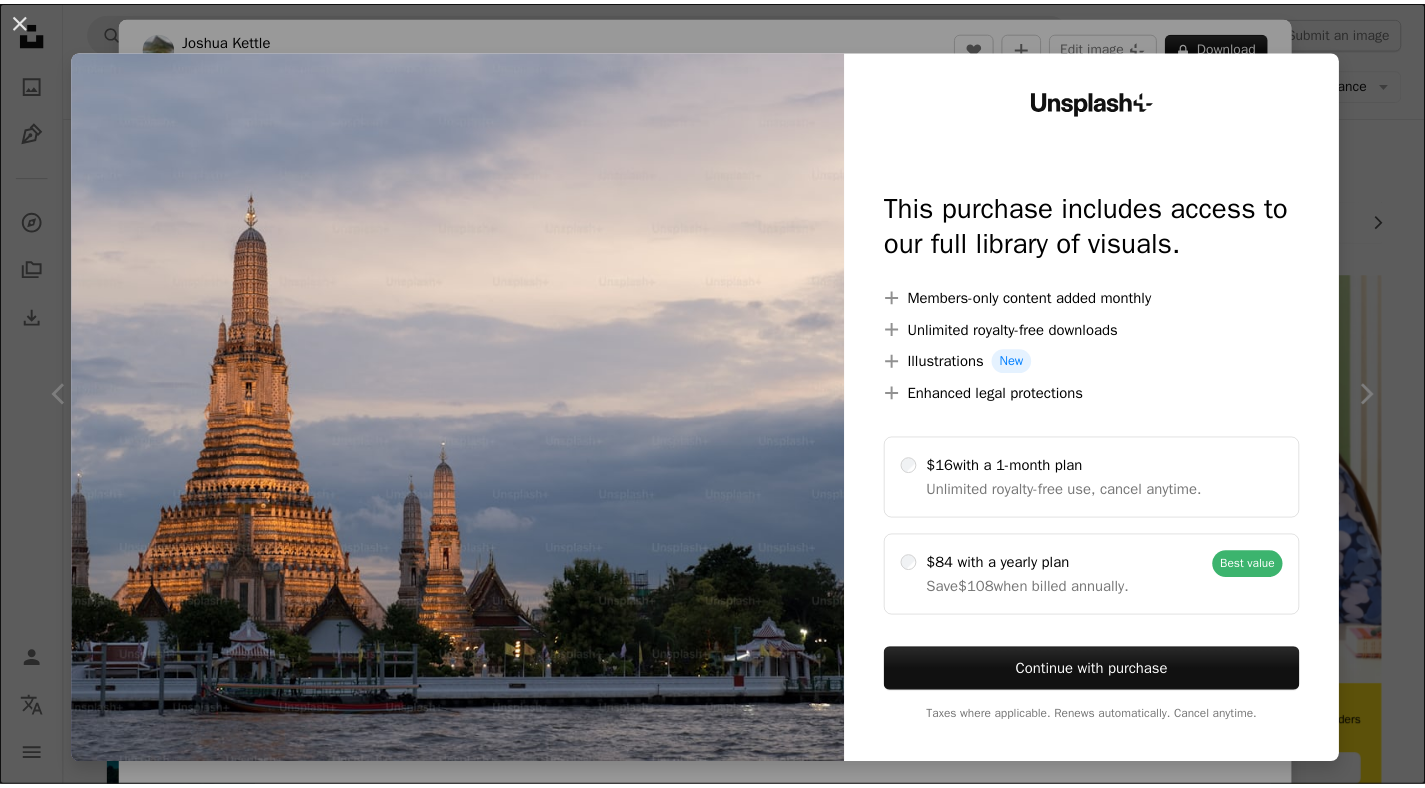 scroll, scrollTop: 923, scrollLeft: 0, axis: vertical 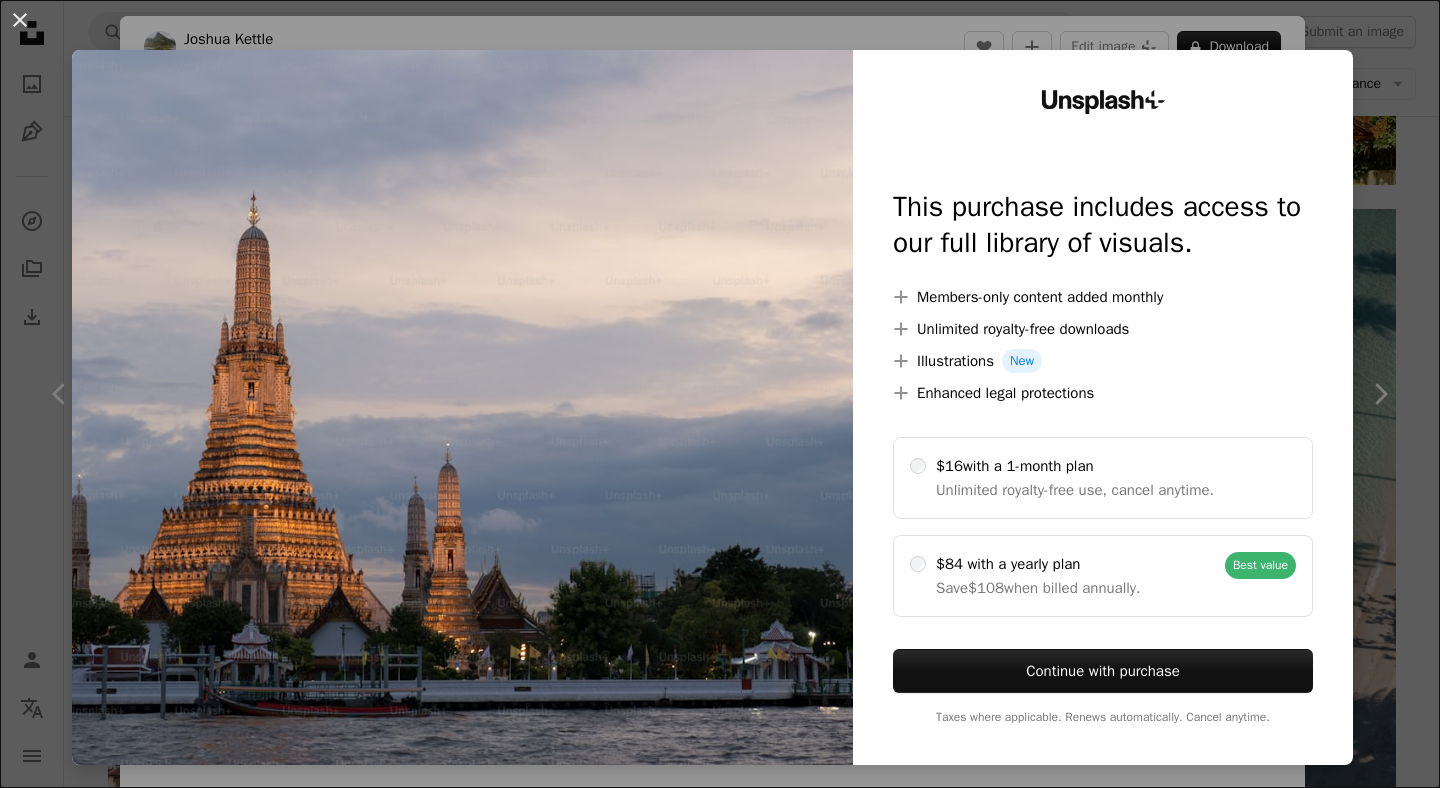 click at bounding box center (462, 407) 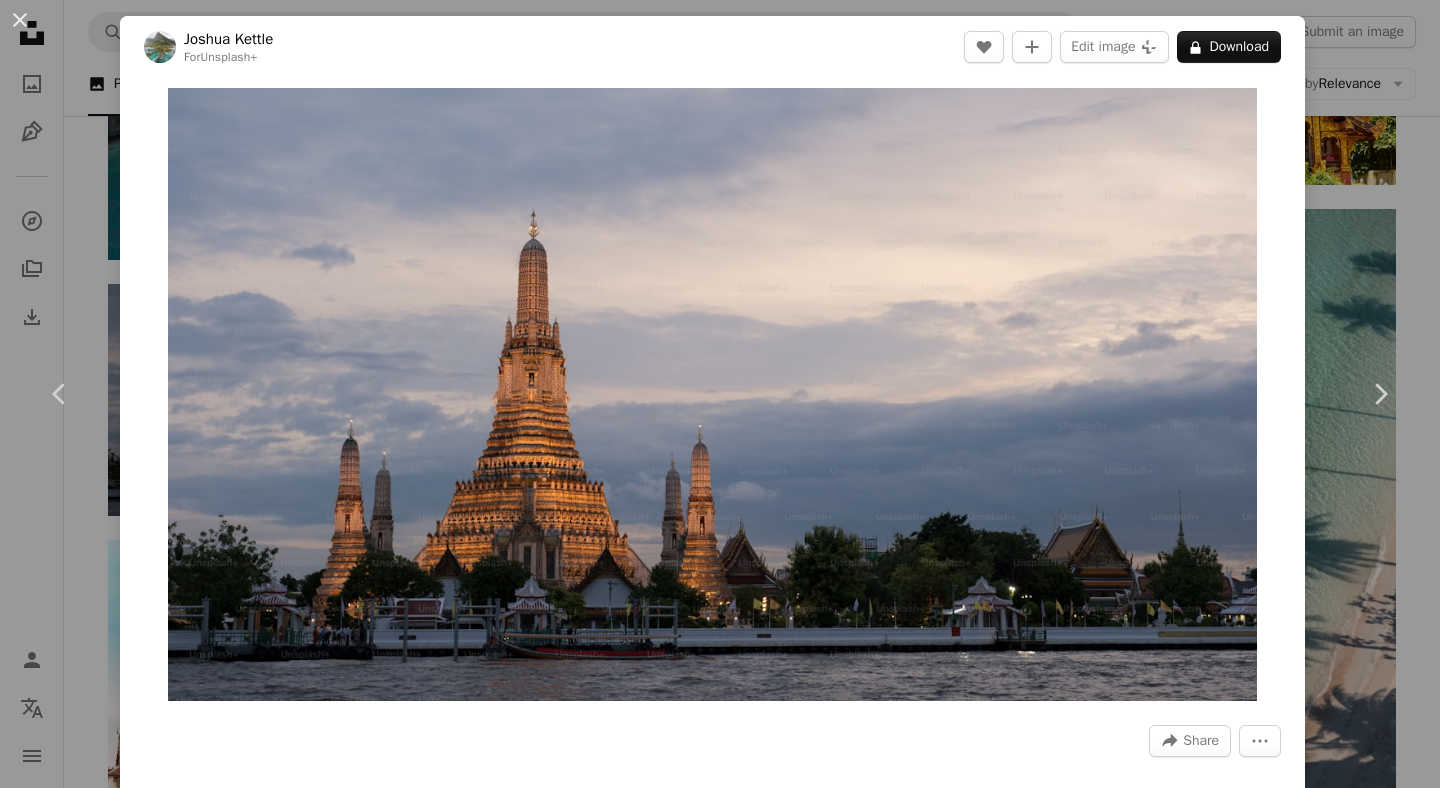 click on "An X shape Chevron left Chevron right [FIRST] [LAST] For  Unsplash+ A heart A plus sign Edit image   Plus sign for Unsplash+ A lock   Download Zoom in A forward-right arrow Share More Actions A map marker Bangkok, Thailand Calendar outlined Published on  September 1, 2023 Camera FUJIFILM, X-T5 Safety Licensed under the  Unsplash+ License sunset thailand bangkok temple asia golden buddhism landmark southeast asia wat arun iconic locations famous view Backgrounds From this series Plus sign for Unsplash+ Plus sign for Unsplash+ Related images Plus sign for Unsplash+ A heart A plus sign Getty Images For  Unsplash+ A lock   Download Plus sign for Unsplash+ A heart A plus sign Getty Images For  Unsplash+ A lock   Download Plus sign for Unsplash+ A heart A plus sign Getty Images For  Unsplash+ A lock   Download Plus sign for Unsplash+ A heart A plus sign Polina Kuzovkova For  Unsplash+ A lock   Download Plus sign for Unsplash+ A heart A plus sign Colin + Meg For  Unsplash+ A lock   Download A heart A plus sign" at bounding box center (720, 394) 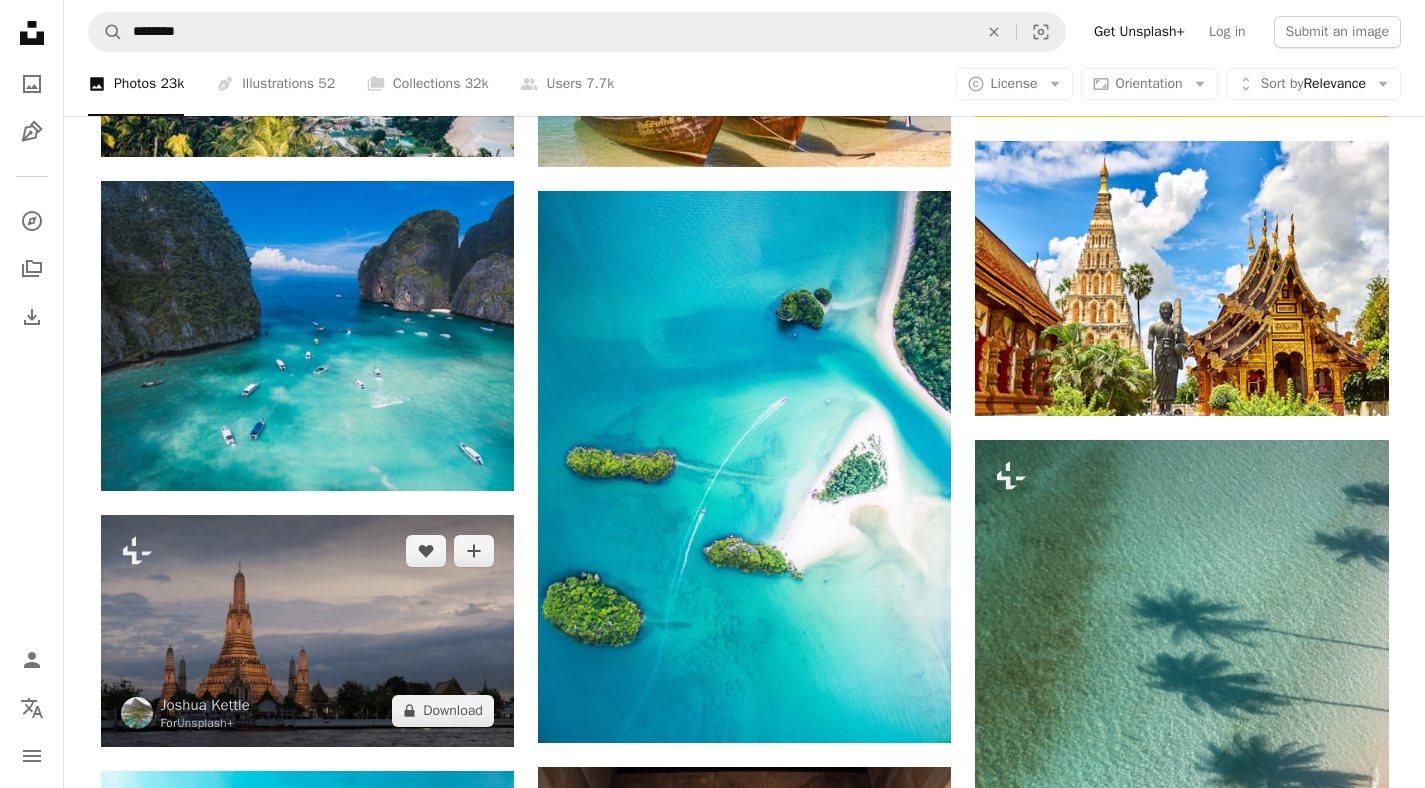 scroll, scrollTop: 687, scrollLeft: 0, axis: vertical 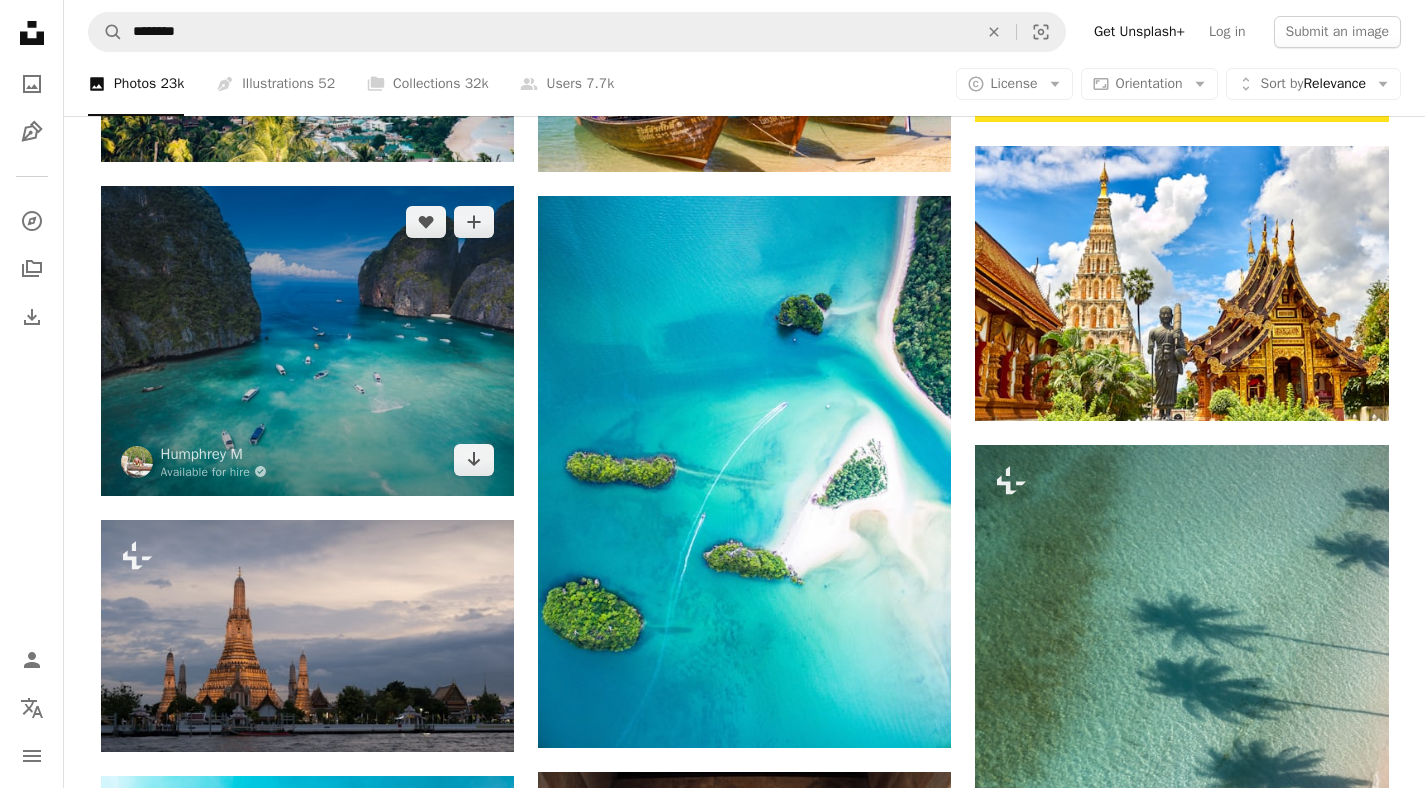 click at bounding box center [307, 341] 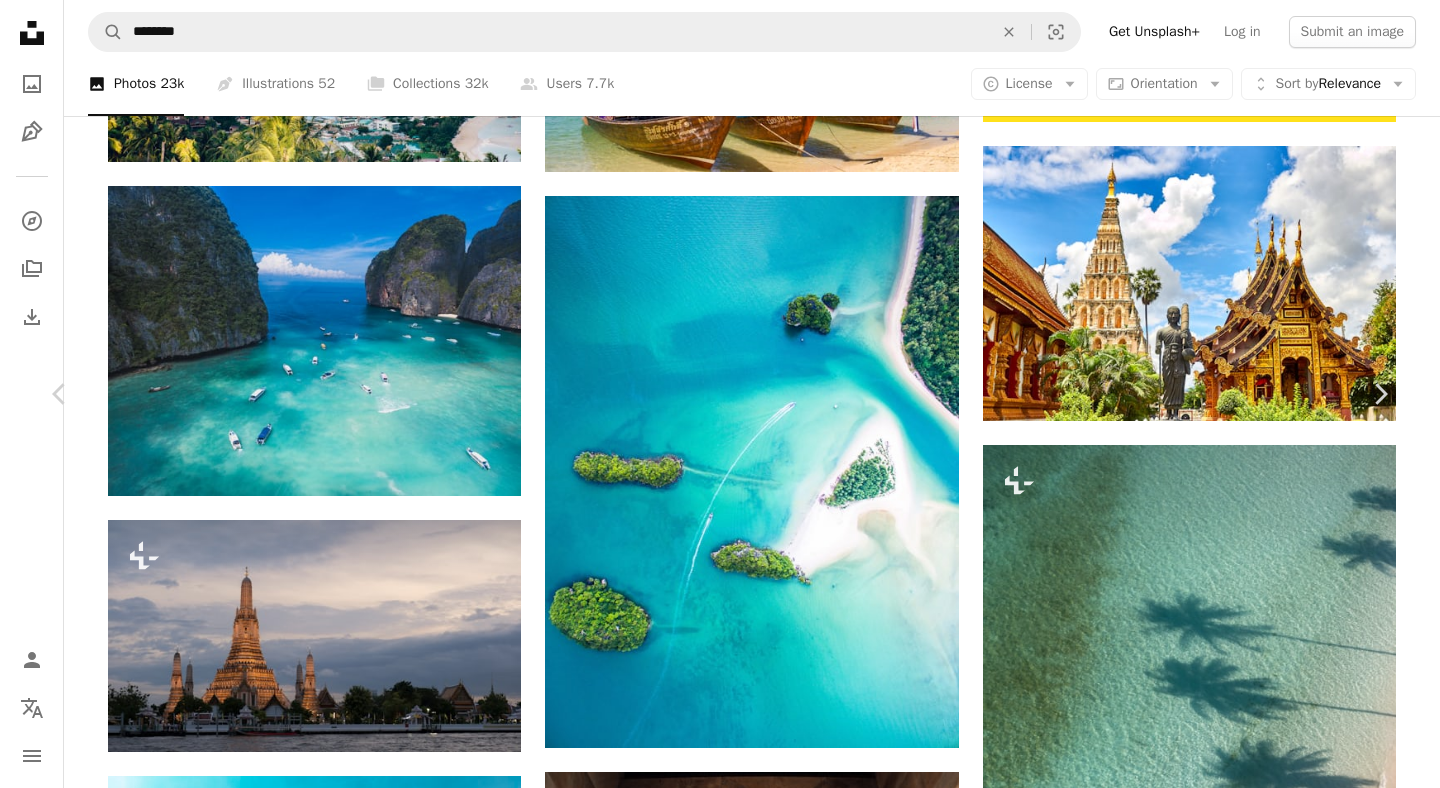 click on "Download free" at bounding box center (1191, 3677) 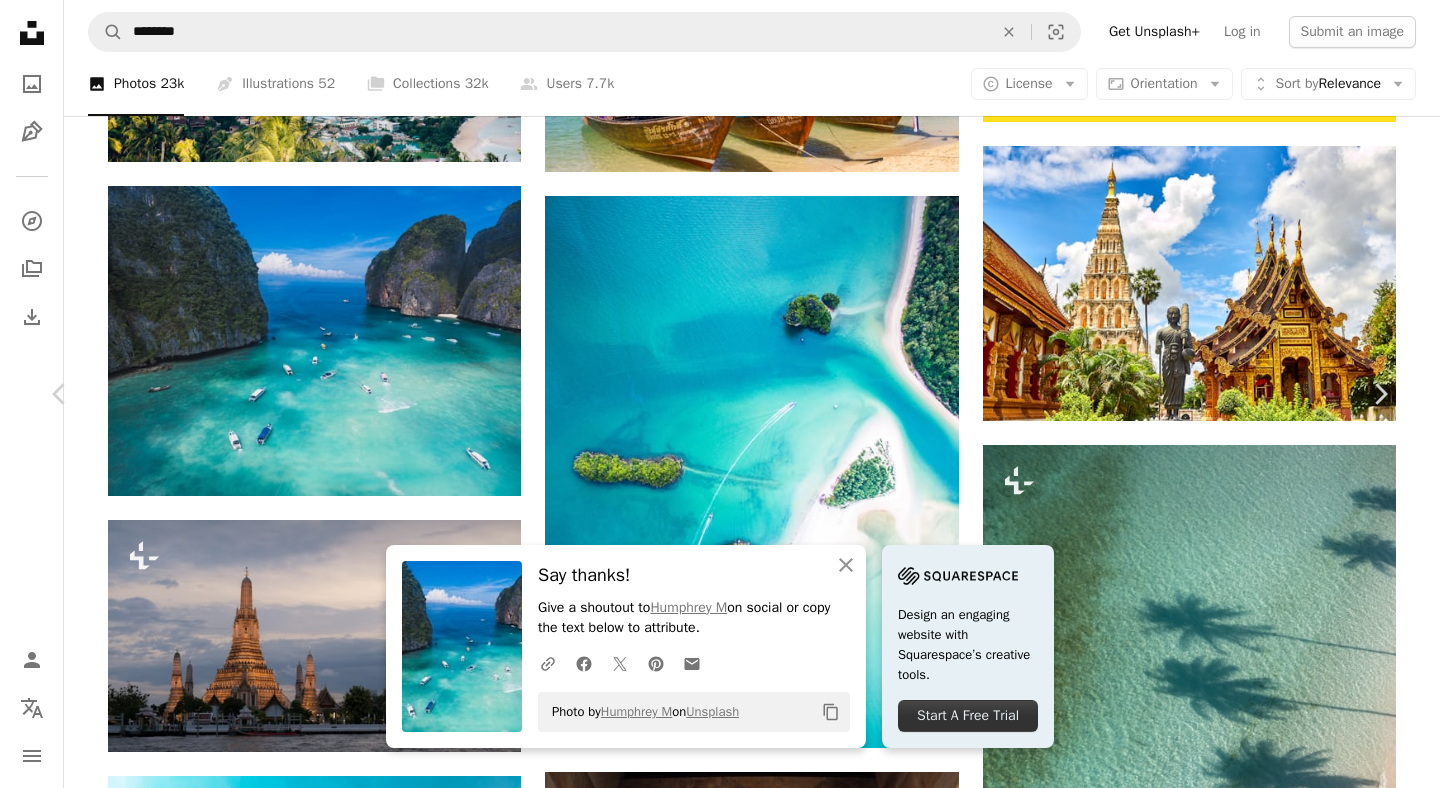 click on "An X shape Chevron left Chevron right An X shape Close Say thanks! Give a shoutout to  [FIRST] [LAST]  on social or copy the text below to attribute. A URL sharing icon (chains) Facebook icon X (formerly Twitter) icon Pinterest icon An envelope Photo by  [FIRST] [LAST]  on  Unsplash
Copy content Design an engaging website with Squarespace’s creative tools. Start A Free Trial [FIRST] [LAST] Available for hire A checkmark inside of a circle A heart A plus sign Edit image   Plus sign for Unsplash+ Download free Chevron down Zoom in Views 14,101,518 Downloads 79,156 A forward-right arrow Share Info icon Info More Actions Maya Bay, Phi Phi Island A map marker Maya Bay, Ko Phi Phi, Thailand Calendar outlined Published on  August 12, 2018 Camera DJI, FC300XW Safety Free to use under the  Unsplash License travel sea thailand island tropical explore peak tropical island drone view ocean blue phi phi island sea side from above boat tour sea ocean island hopping beach blue outdoors cave Free images  |  View more on iStock" at bounding box center [720, 4024] 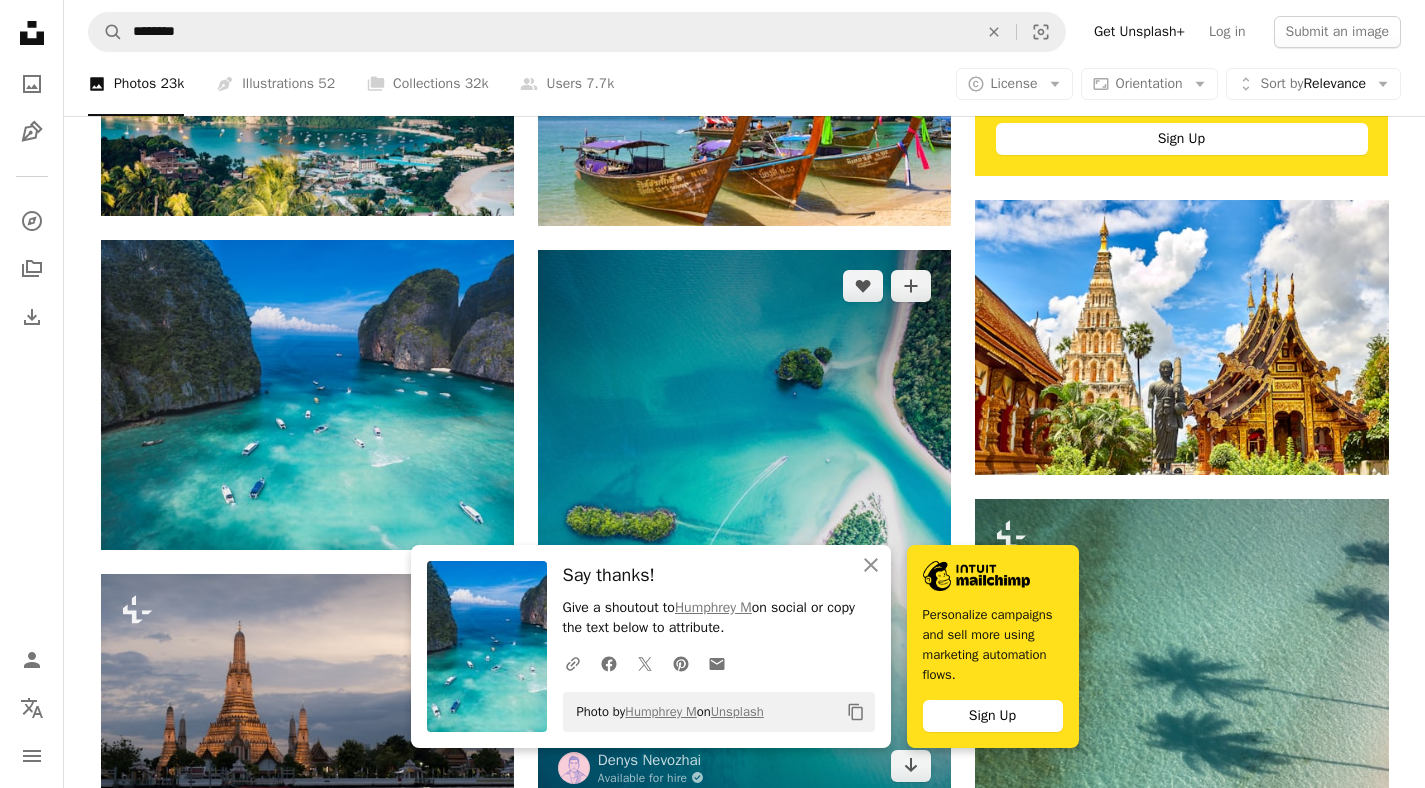 scroll, scrollTop: 638, scrollLeft: 0, axis: vertical 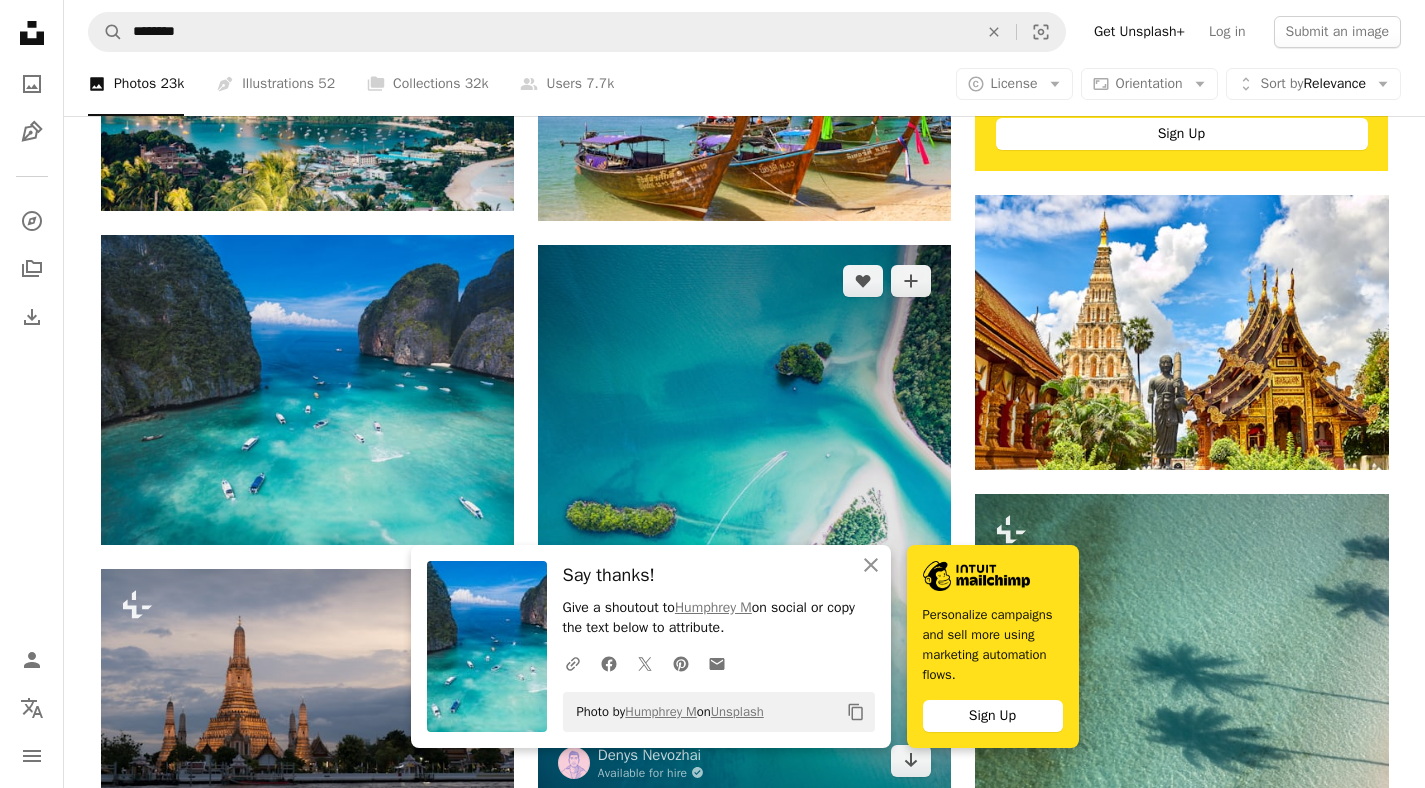 click at bounding box center (744, 520) 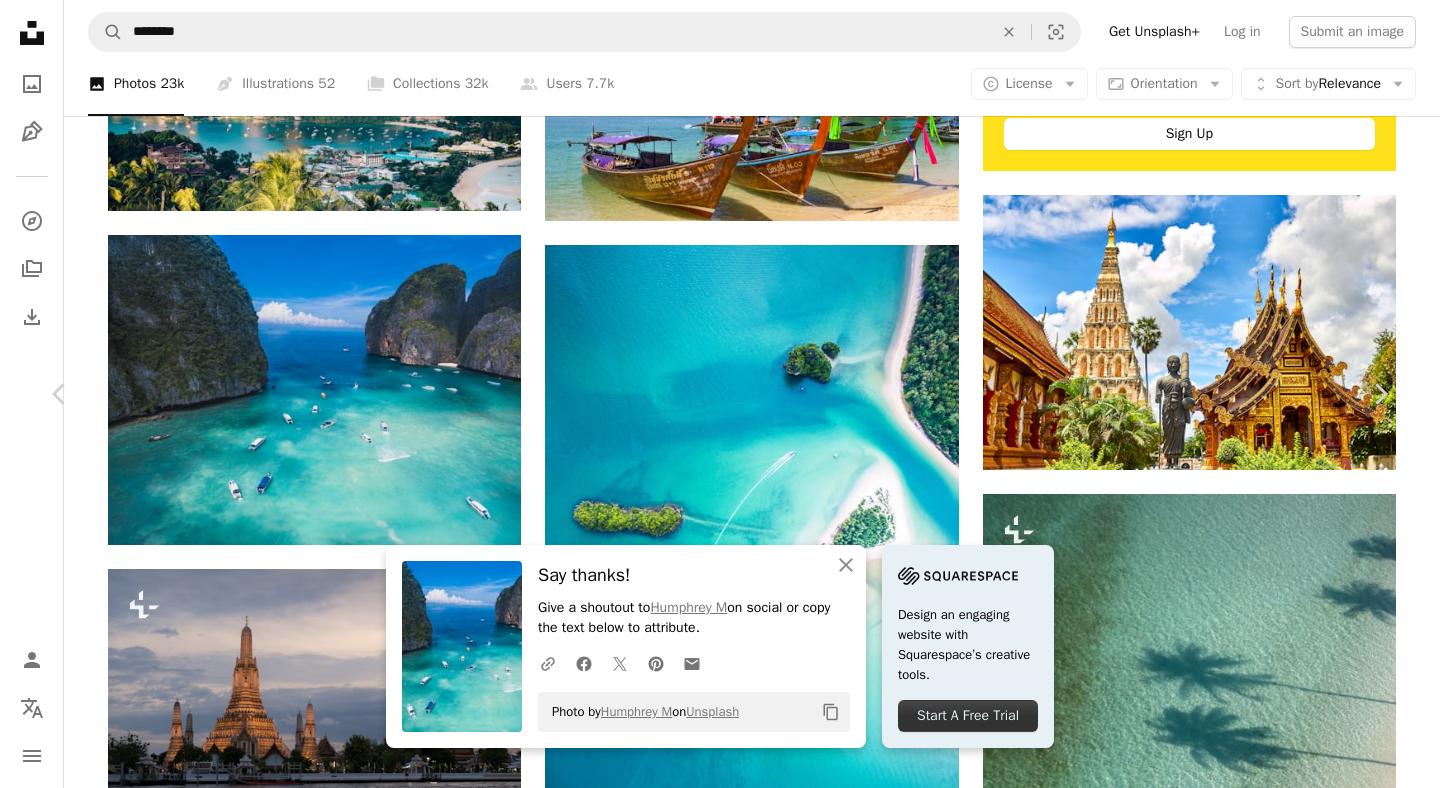 click on "Download free" at bounding box center [1191, 3726] 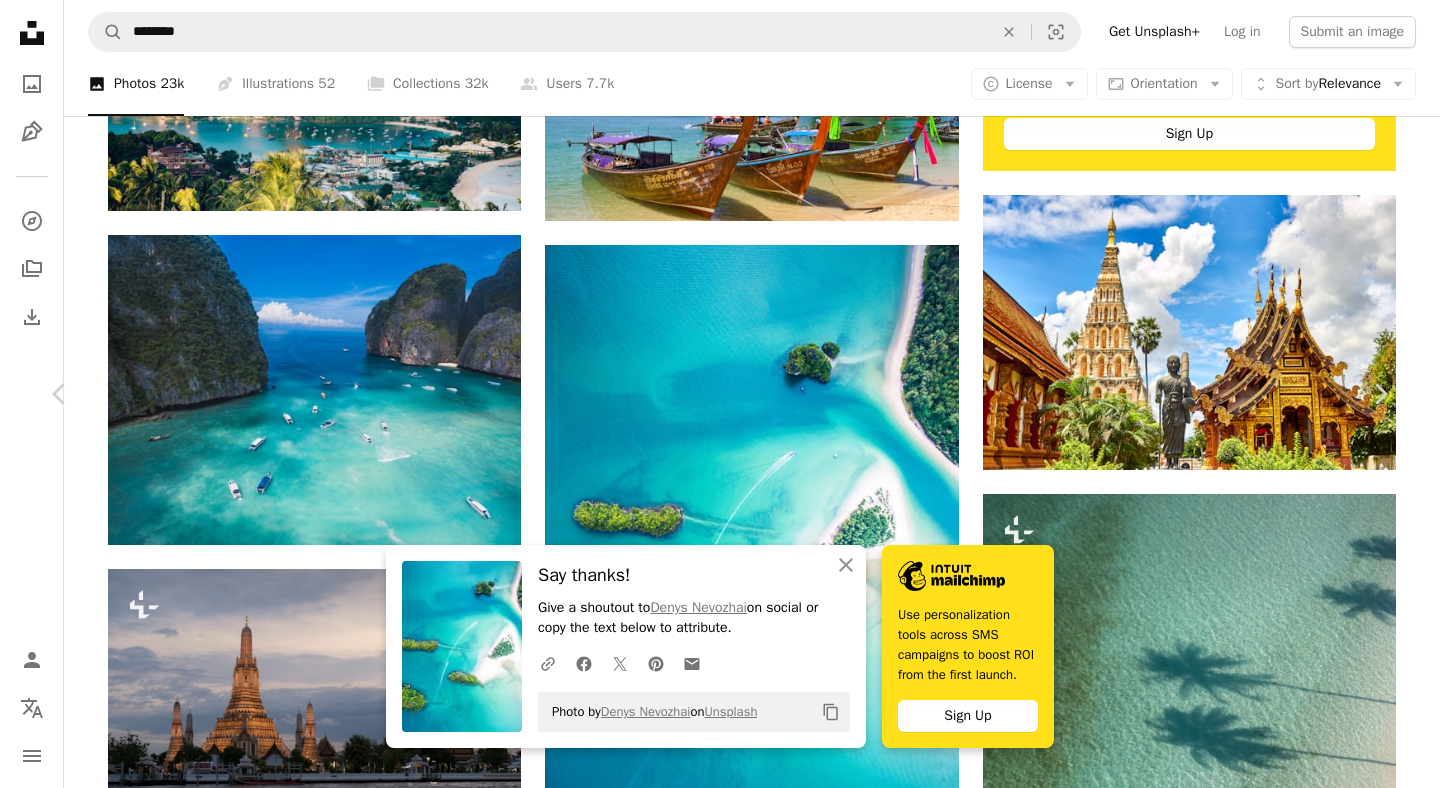 click on "An X shape Chevron left Chevron right An X shape Close Say thanks! Give a shoutout to  [FIRST] [LAST]  on social or copy the text below to attribute. A URL sharing icon (chains) Facebook icon X (formerly Twitter) icon Pinterest icon An envelope Photo by  [FIRST] [LAST]  on  Unsplash
Copy content Use personalization tools across SMS campaigns to boost ROI from the first launch. Sign Up [FIRST] [LAST] Available for hire A checkmark inside of a circle A heart A plus sign Edit image   Plus sign for Unsplash+ Download free Chevron down Zoom in Views 53,340,757 Downloads 441,819 Featured in Photos ,  Nature ,  Travel A forward-right arrow Share Info icon Info More Actions This photo was shot with my DJI Phantom 3 in Thailand, Krabi in 2016. It’s possible to get to the Sirithan Beach (sandy island) walking from the mainland (more right) in the water. The maximum depth in the most shallow path is waist-high. A little inconvenience totally worth it because the beach is almost empty and feels like a paradise." at bounding box center (720, 4073) 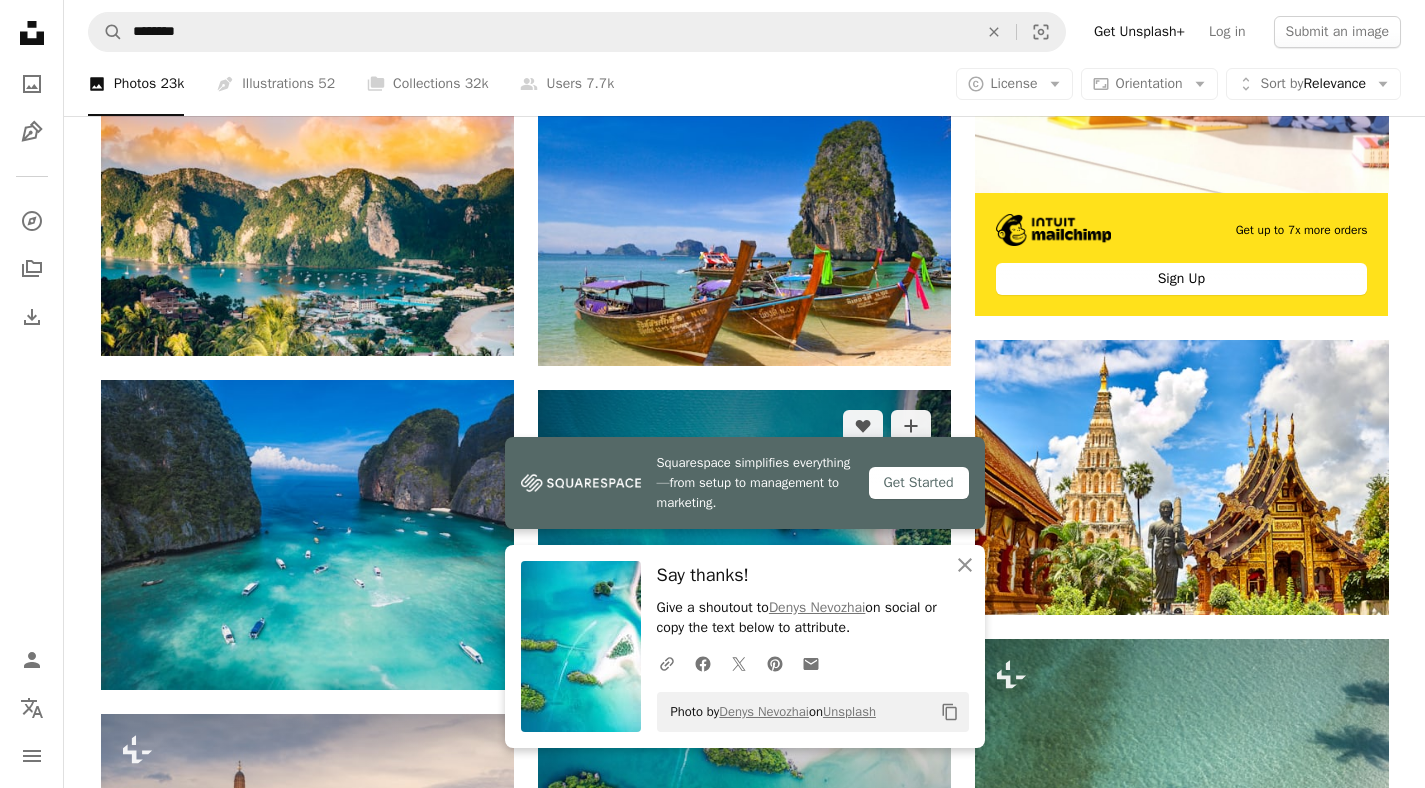 scroll, scrollTop: 490, scrollLeft: 0, axis: vertical 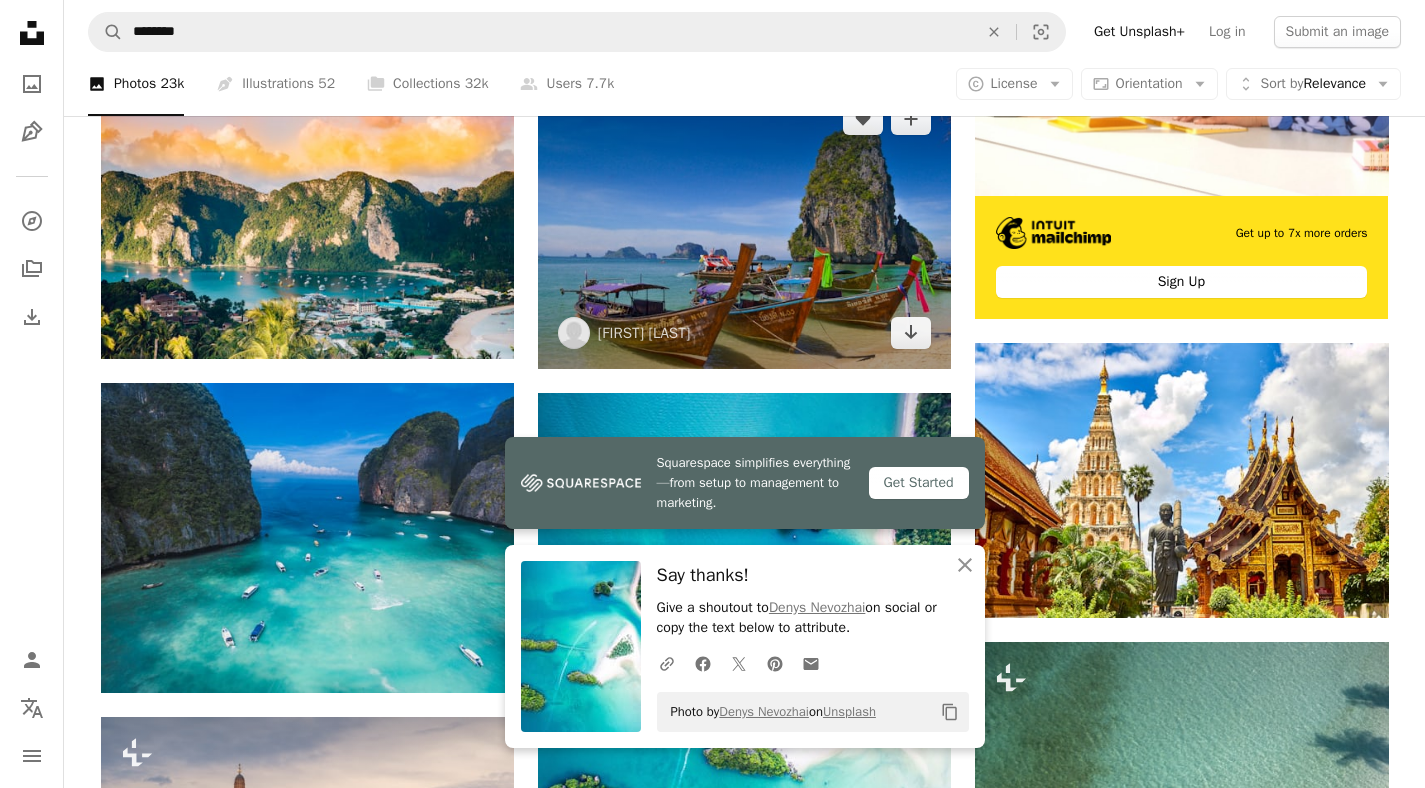 click at bounding box center (744, 226) 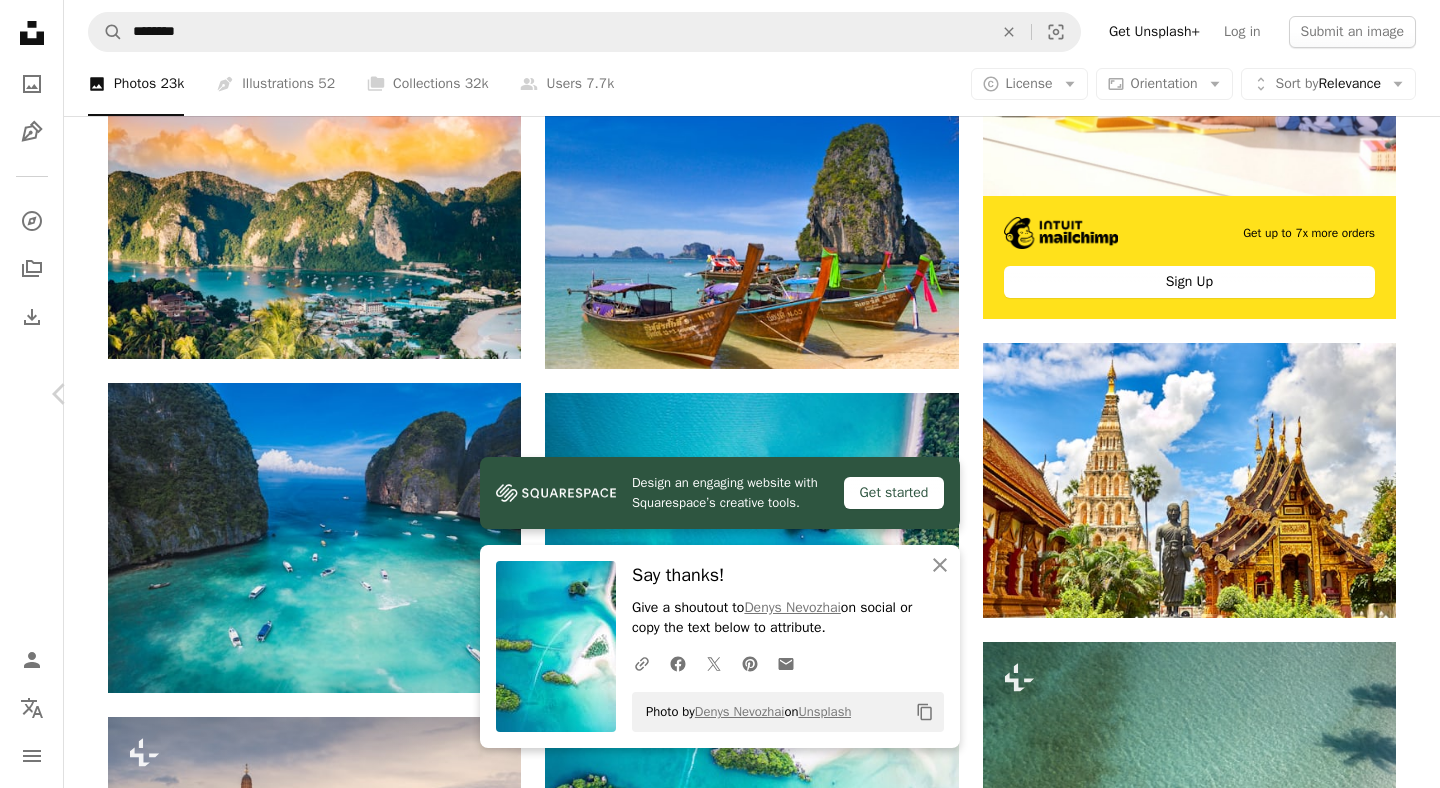 click on "Download free" at bounding box center [1191, 3874] 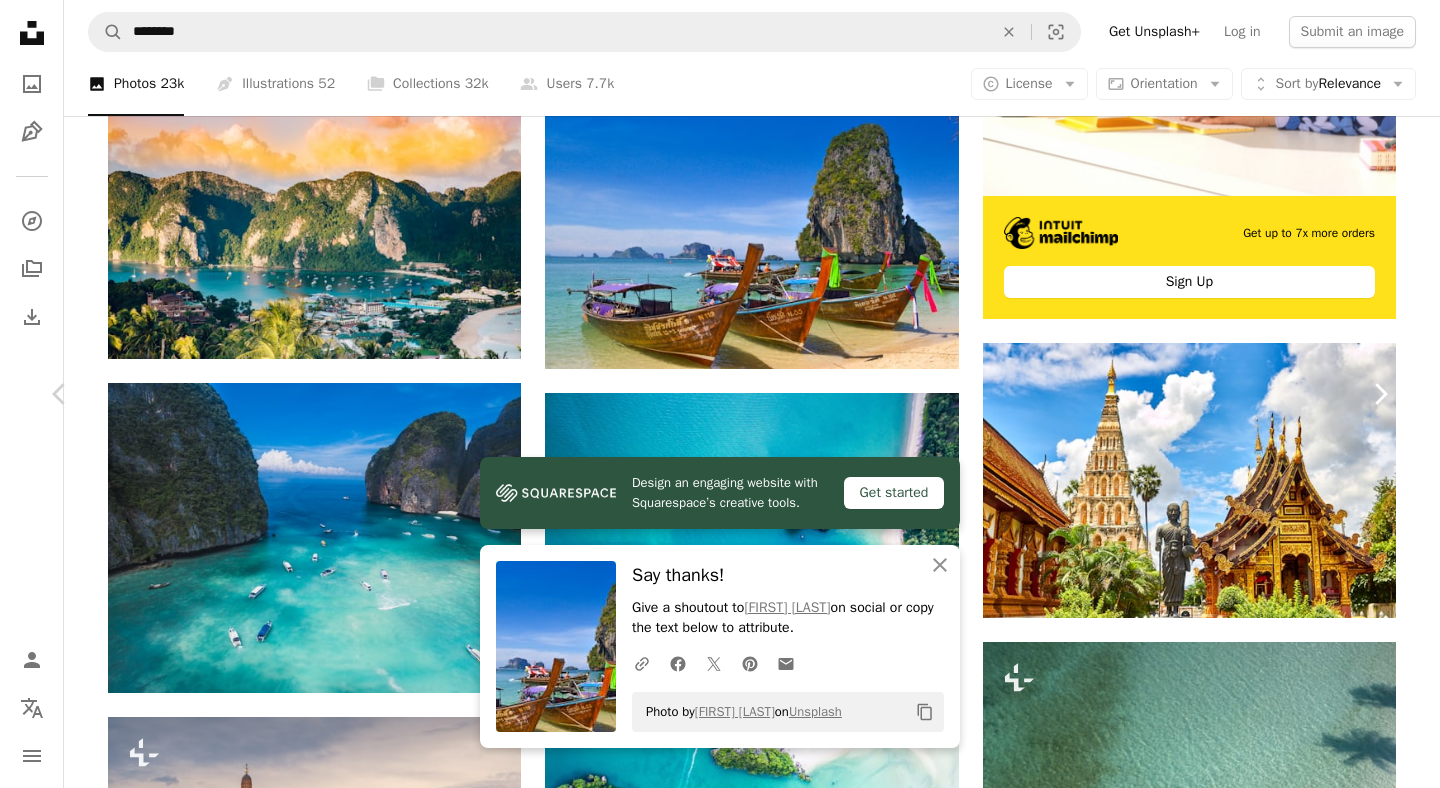 click on "Chevron right" 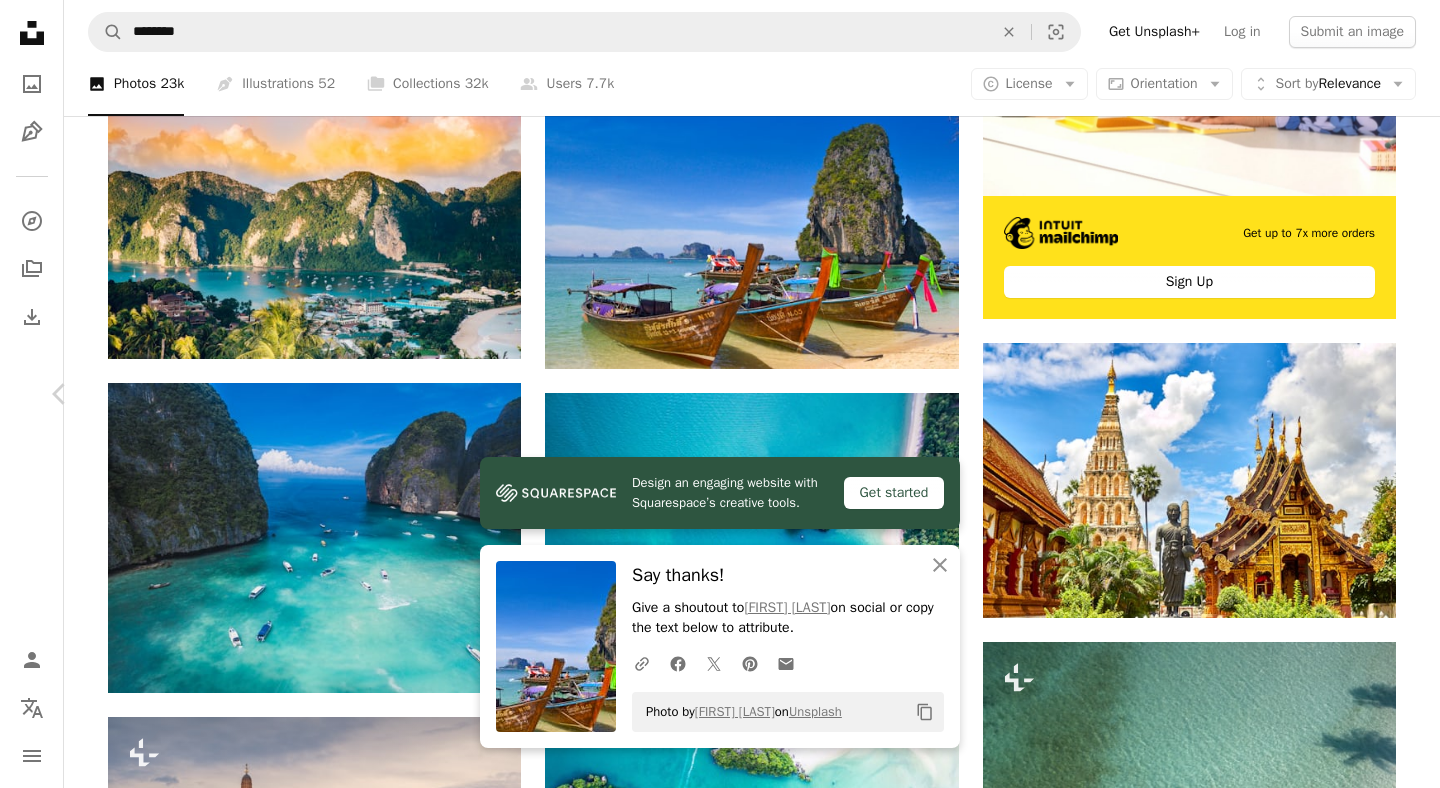 click on "An X shape Chevron left Chevron right Design an engaging website with Squarespace’s creative tools. Get started An X shape Close Say thanks! Give a shoutout to  [FIRST] [LAST]  on social or copy the text below to attribute. A URL sharing icon (chains) Facebook icon X (formerly Twitter) icon Pinterest icon An envelope Photo by  [FIRST] [LAST]  on  Unsplash
Copy content [FIRST] [LAST] For  Unsplash+ A heart A plus sign Edit image   Plus sign for Unsplash+ A lock   Download Zoom in Featured in Photos ,  Textures ,  Travel A forward-right arrow Share More Actions A map marker Thailand Calendar outlined Published on  April 20, 2023 Safety Licensed under the  Unsplash+ License abstract beach texture summer pattern thailand holiday shadow vacation palm trees thailand beach season summer vibes summer holiday southeast asia tree shadow beach beach aerial palm tree shadow beach vibes Public domain images From this series Chevron right Plus sign for Unsplash+ Plus sign for Unsplash+ Related images For" at bounding box center (720, 4221) 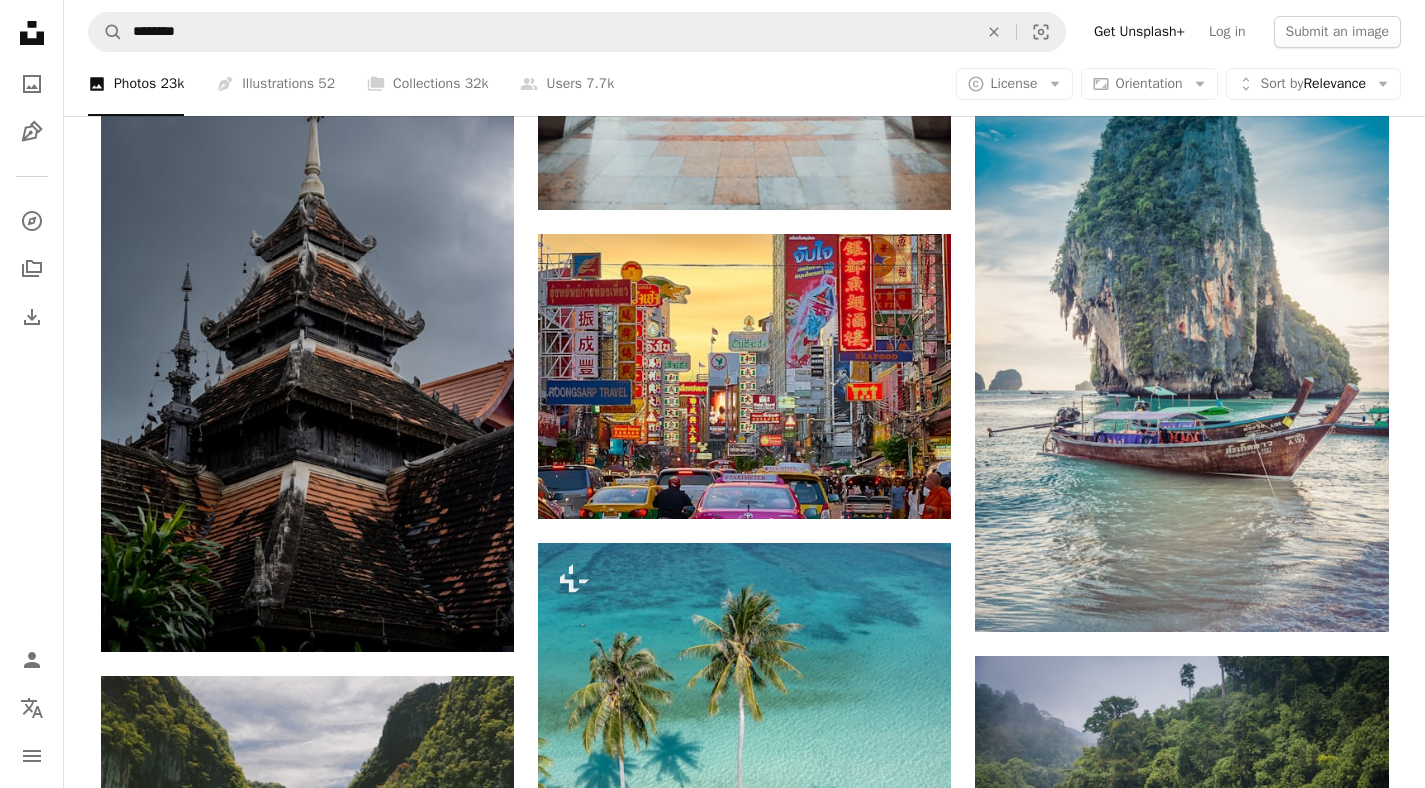 scroll, scrollTop: 1787, scrollLeft: 0, axis: vertical 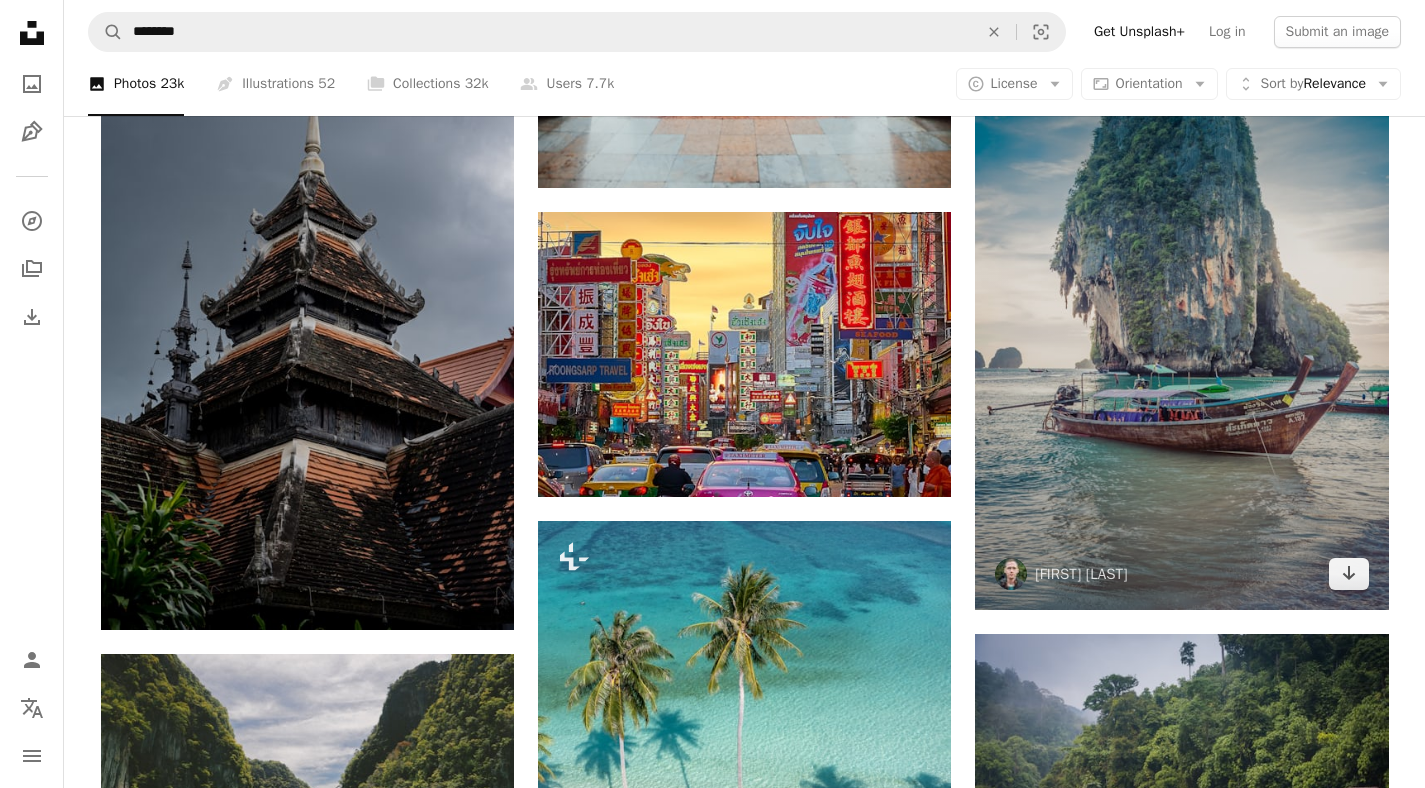 click at bounding box center [1181, 300] 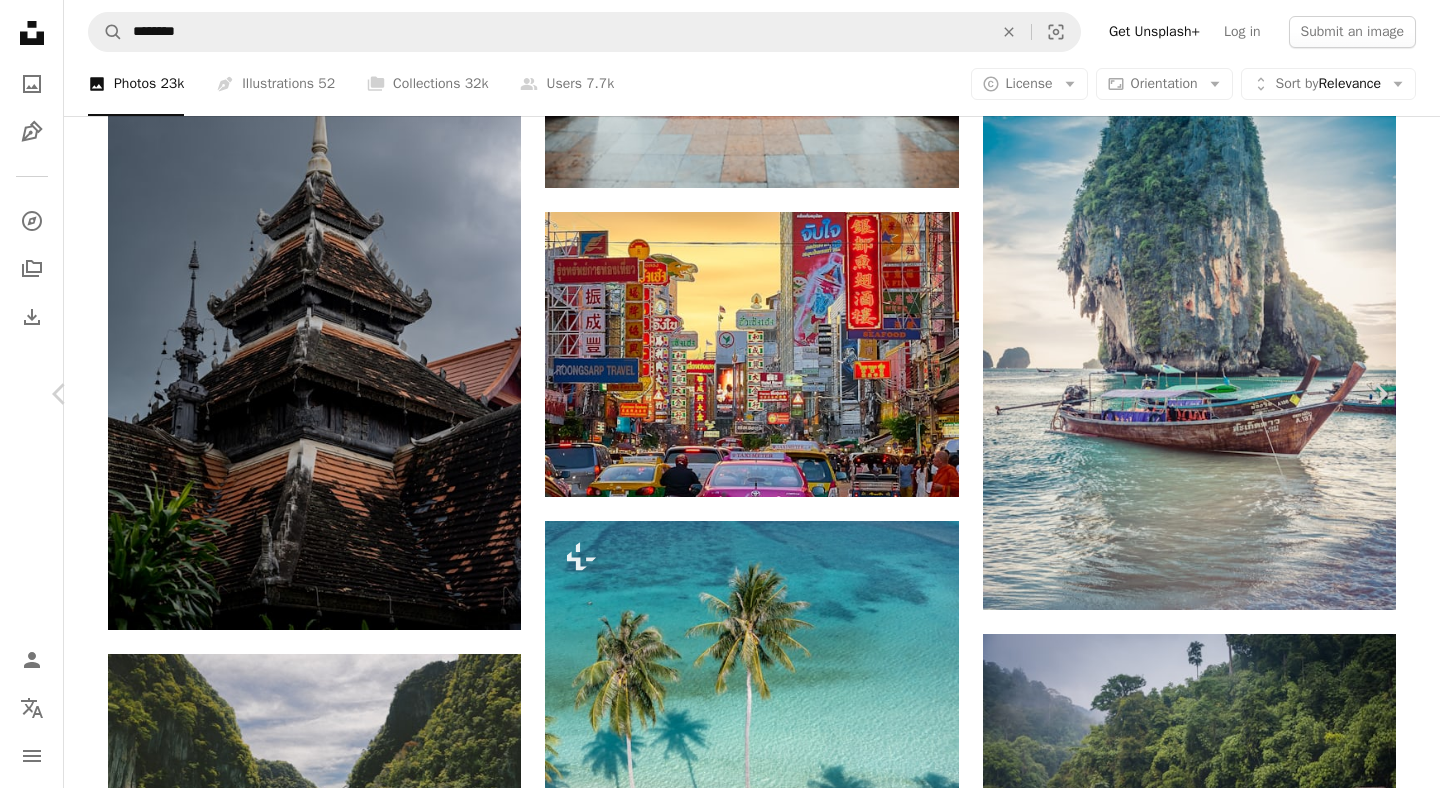 click on "Download free" at bounding box center (1191, 2577) 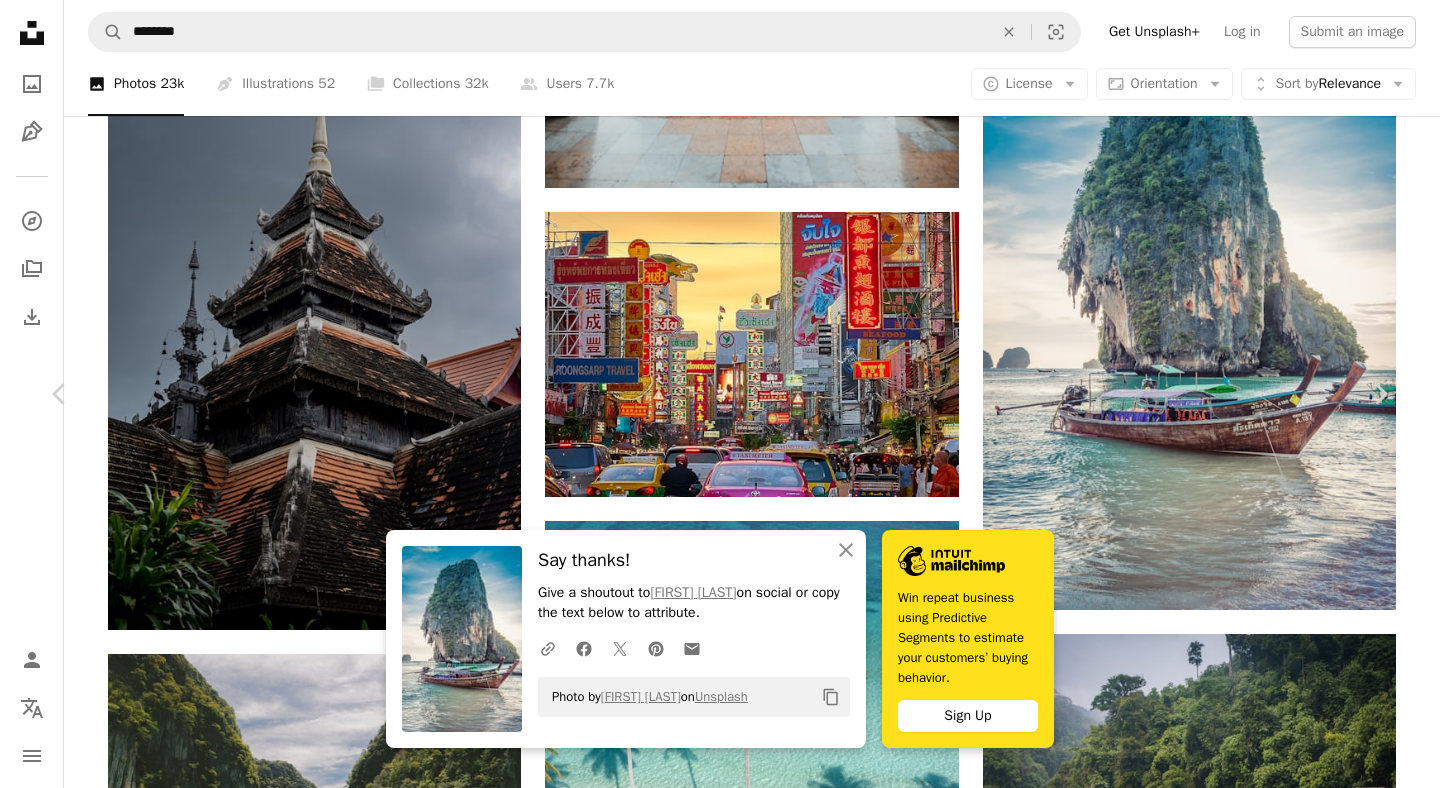 click on "An X shape Chevron left Chevron right An X shape Close Say thanks! Give a shoutout to  [FIRST] [LAST]  on social or copy the text below to attribute. A URL sharing icon (chains) Facebook icon X (formerly Twitter) icon Pinterest icon An envelope Photo by  [FIRST] [LAST]  on  Unsplash
Copy content Design an engaging website with Squarespace’s creative tools. Start A Free Trial [FIRST] [LAST] Available for hire A checkmark inside of a circle A heart A plus sign Edit image   Plus sign for Unsplash+ Download free Chevron down Zoom in Views 6,276,434 Downloads 102,731 Featured in Photos ,  Nature A forward-right arrow Share Info icon Info More Actions Boats by a rocky island Calendar outlined Published on  May 16, 2017 Camera NIKON CORPORATION, NIKON D7100 Safety Free to use under the  Unsplash License beach sunset green thailand boat sand rock island tropical asia cliff stone island mossy rocky hill isle land travel sea grey transportation Free images Browse premium related images on iStock  |  View more on iStock" at bounding box center [720, 2924] 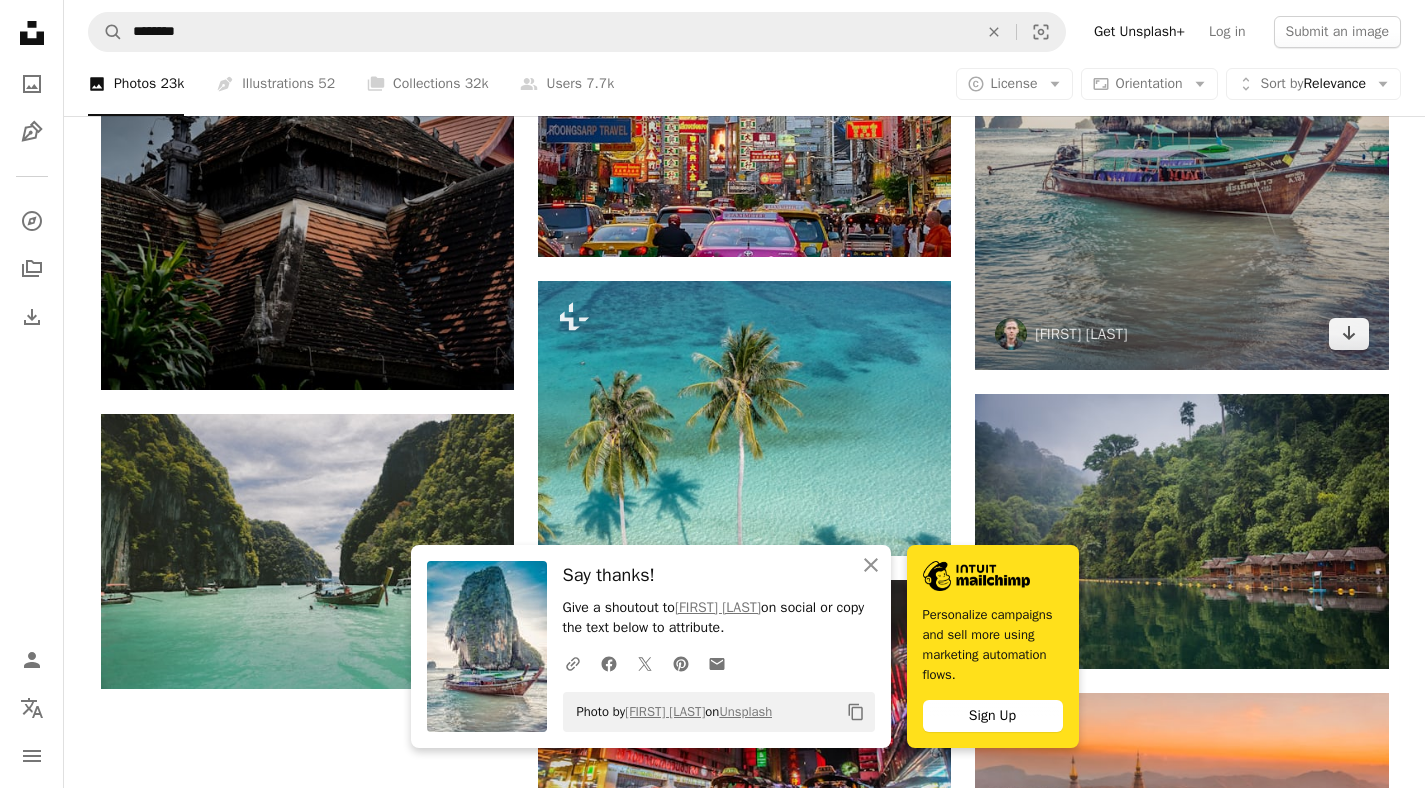 scroll, scrollTop: 2208, scrollLeft: 0, axis: vertical 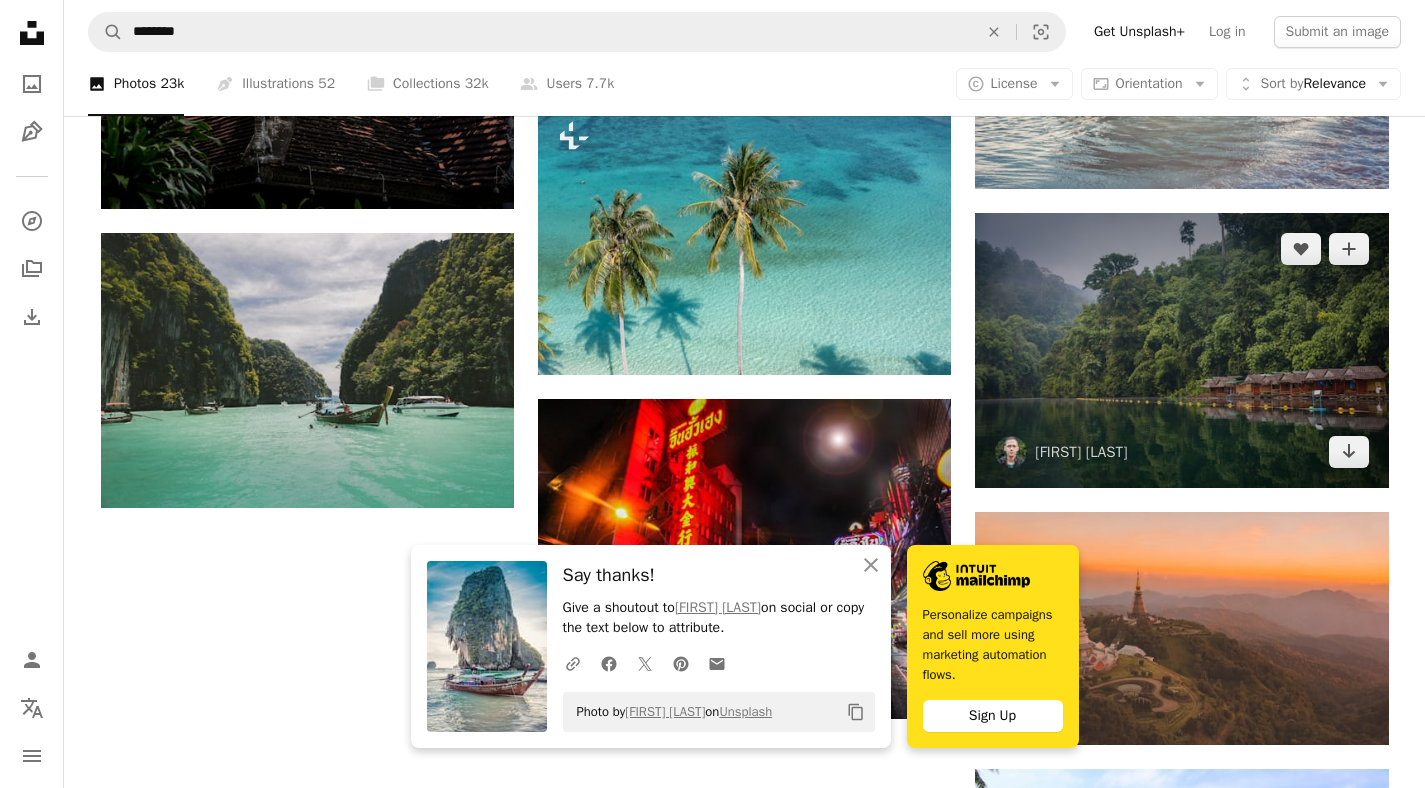 click at bounding box center (1181, 350) 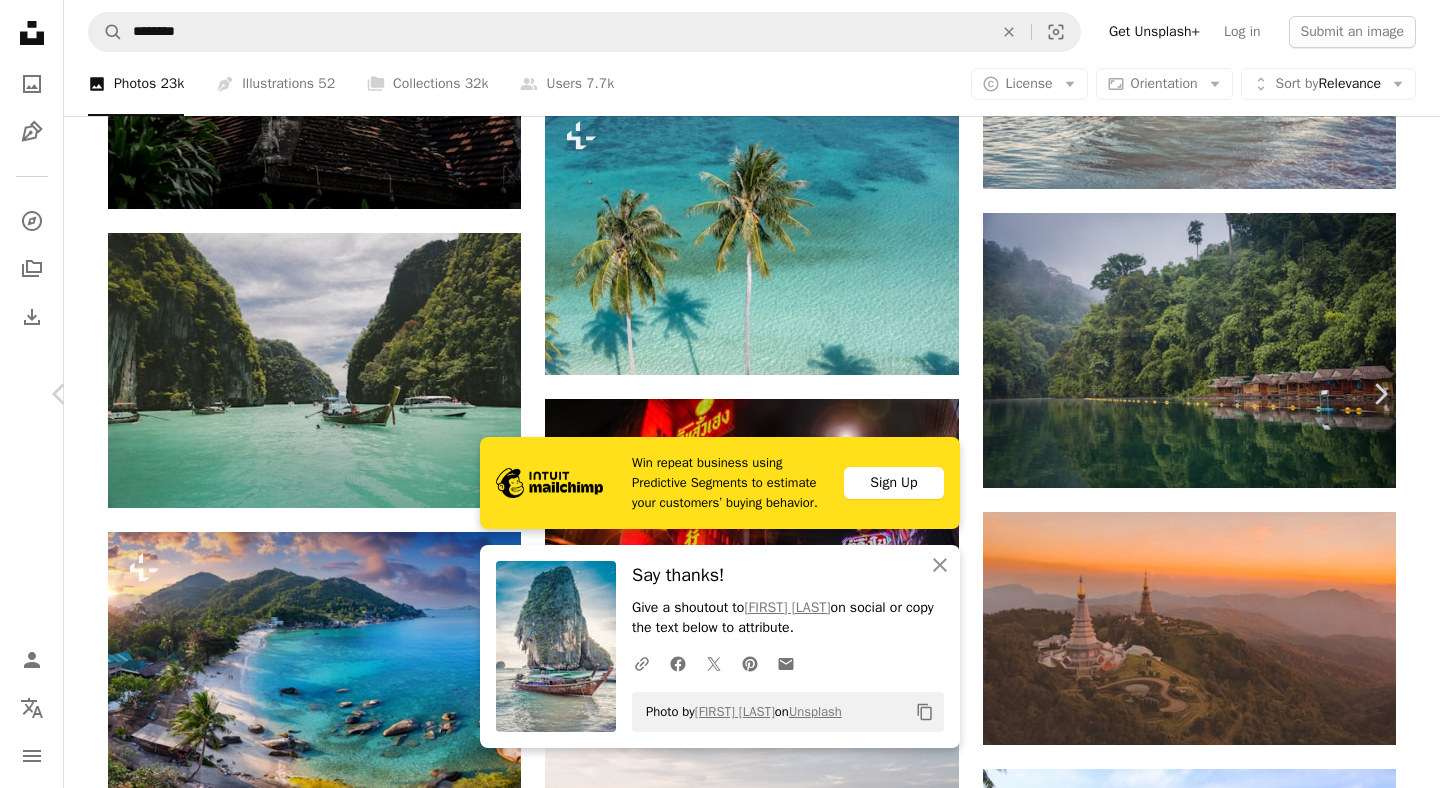 click on "Download free" at bounding box center [1191, 5107] 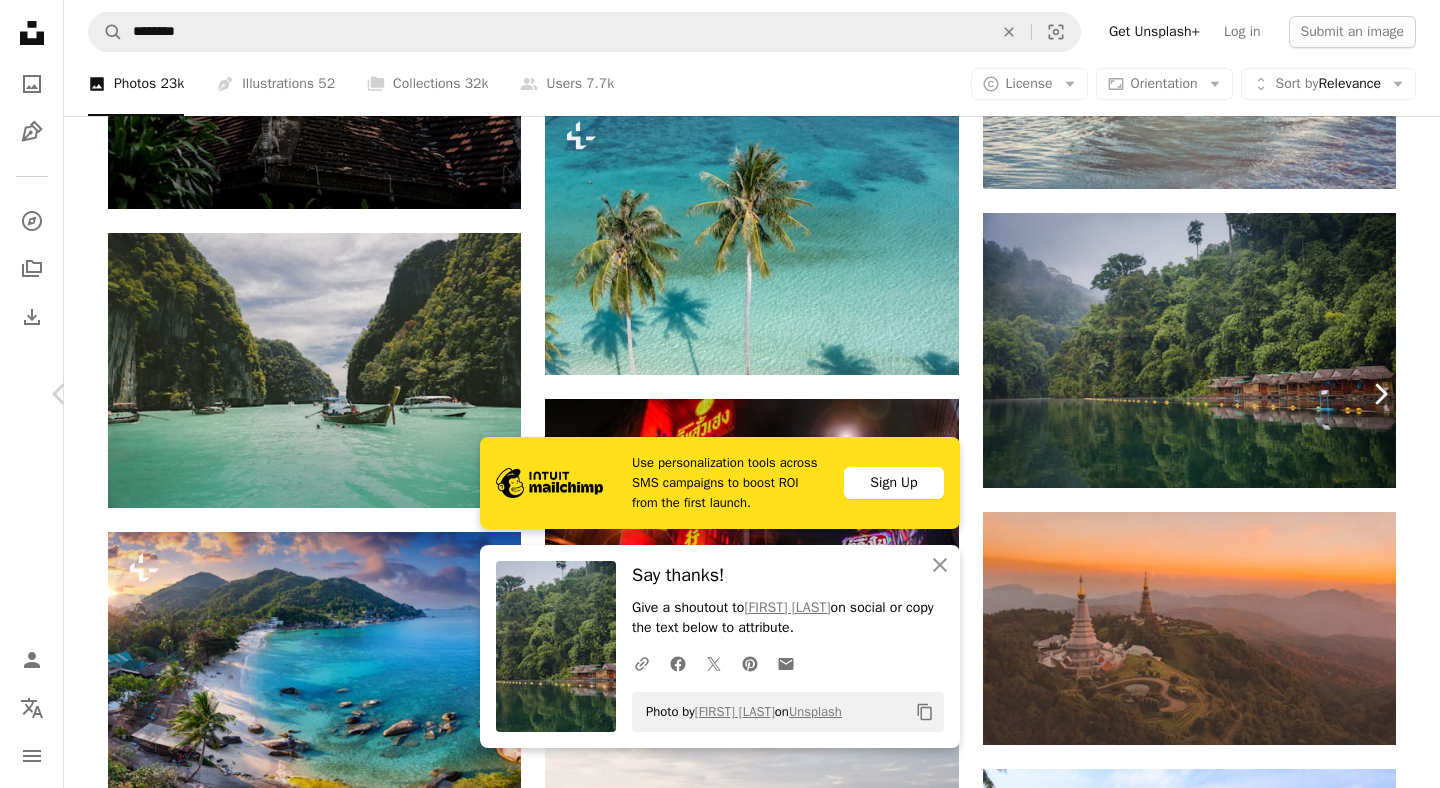 click on "Chevron right" at bounding box center [1380, 394] 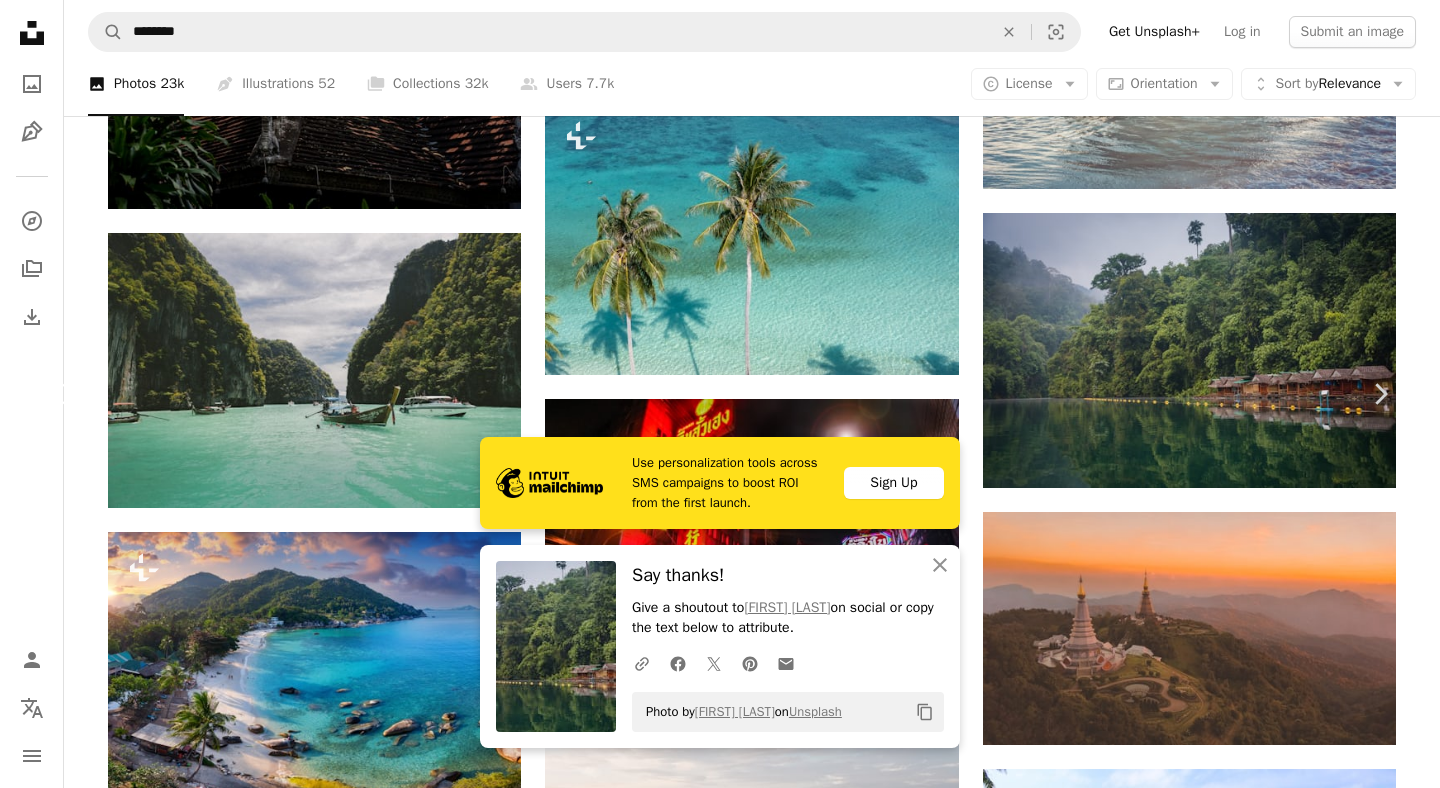 click on "Chevron left" at bounding box center (60, 394) 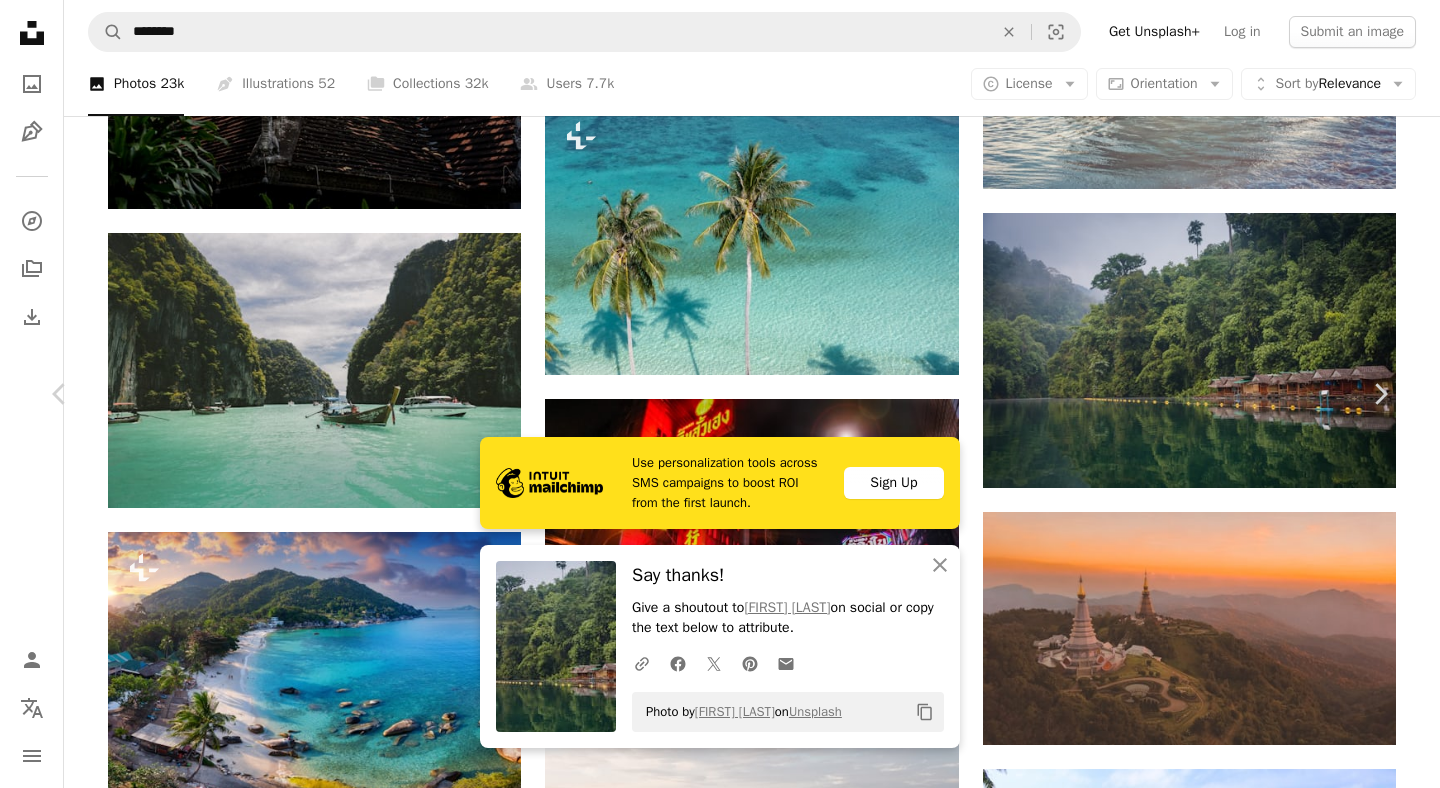 click on "An X shape" at bounding box center (20, 20) 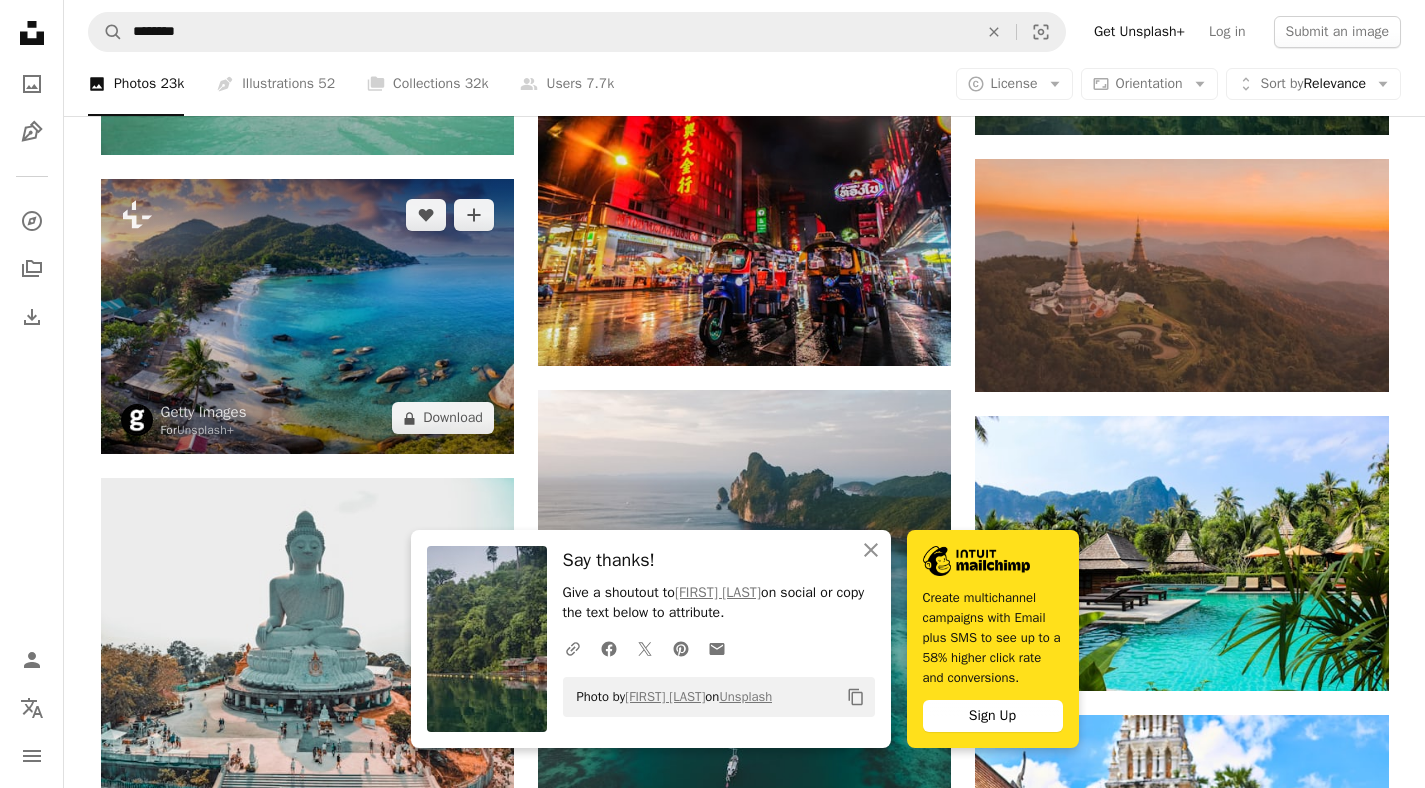 scroll, scrollTop: 2560, scrollLeft: 0, axis: vertical 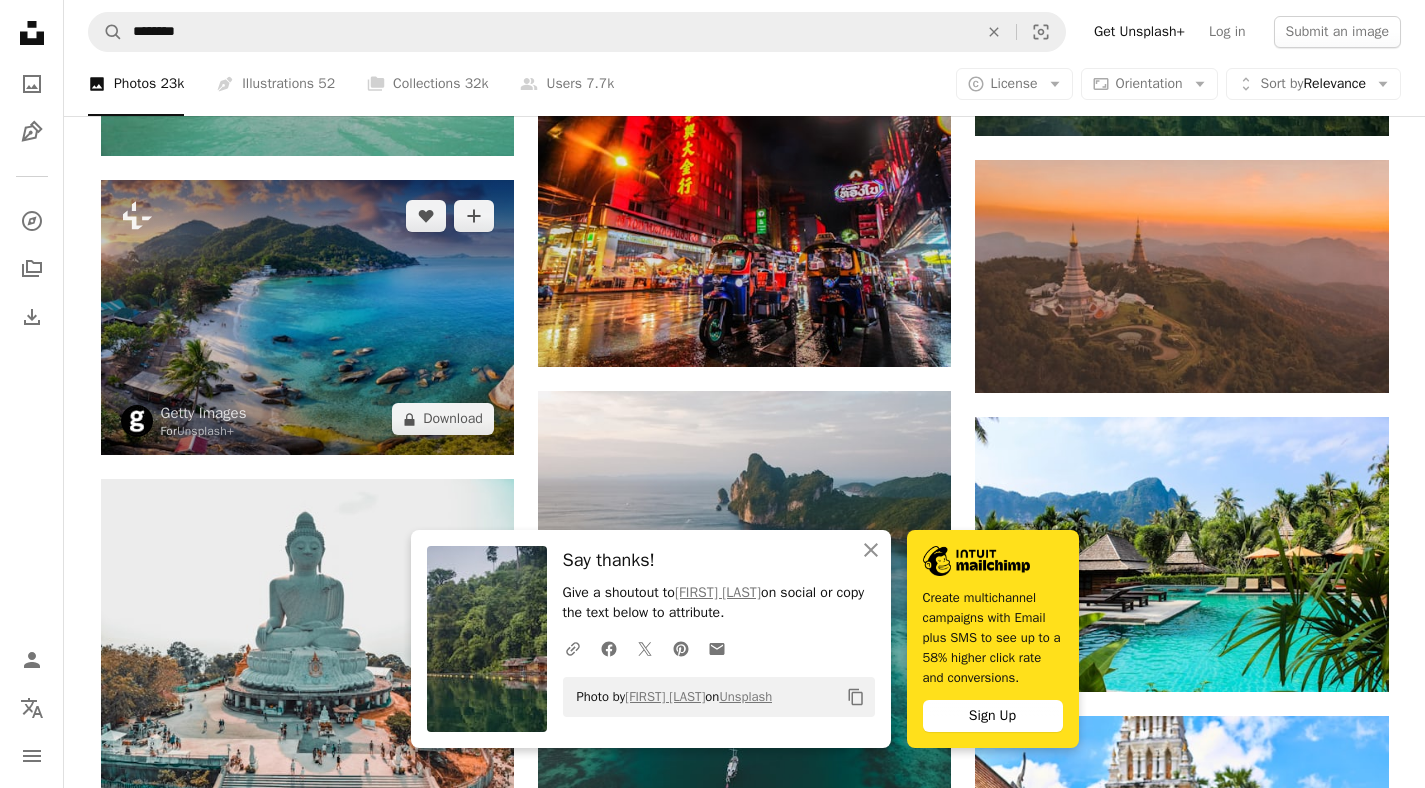 click at bounding box center (307, 317) 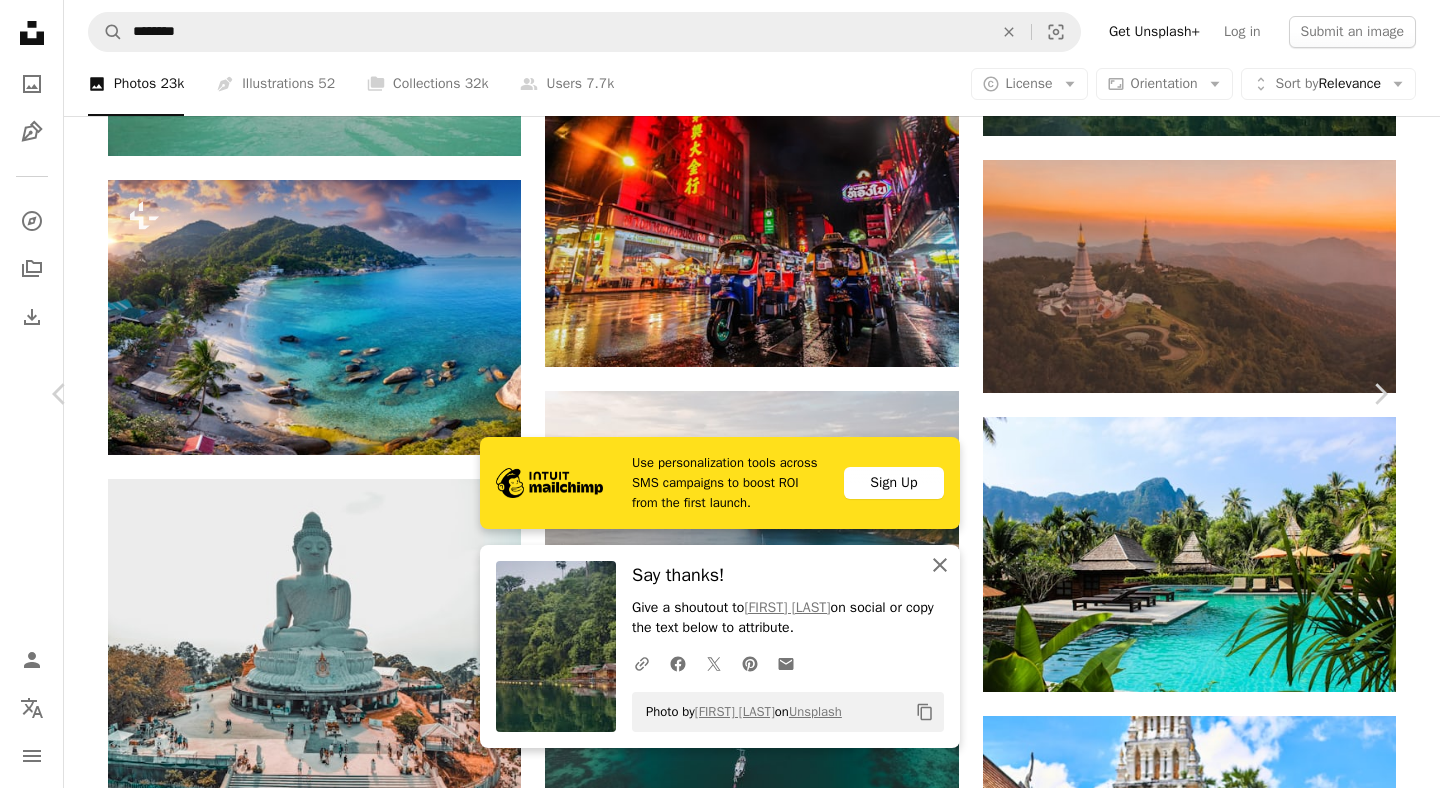 click on "An X shape" 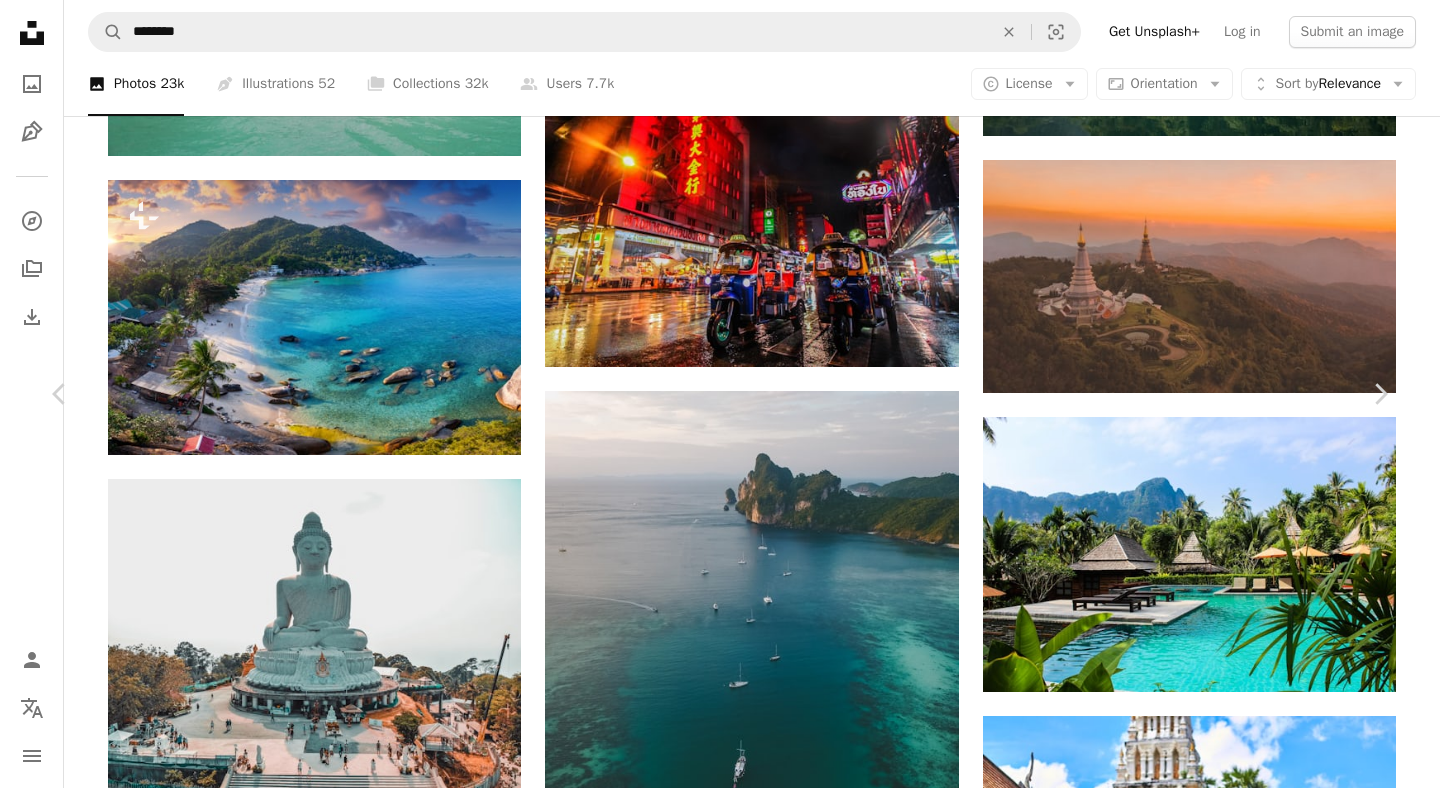 click on "An X shape" at bounding box center [20, 20] 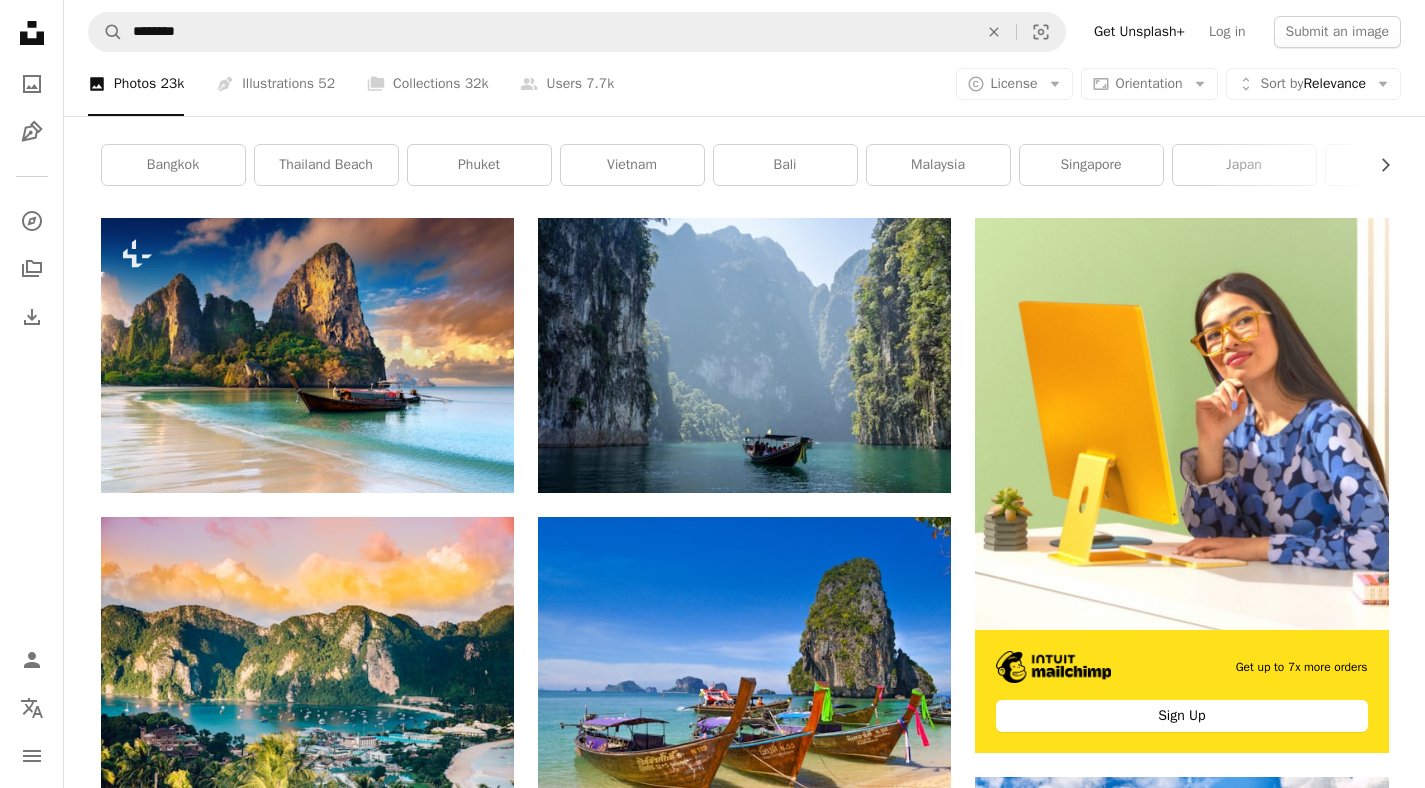 scroll, scrollTop: 0, scrollLeft: 0, axis: both 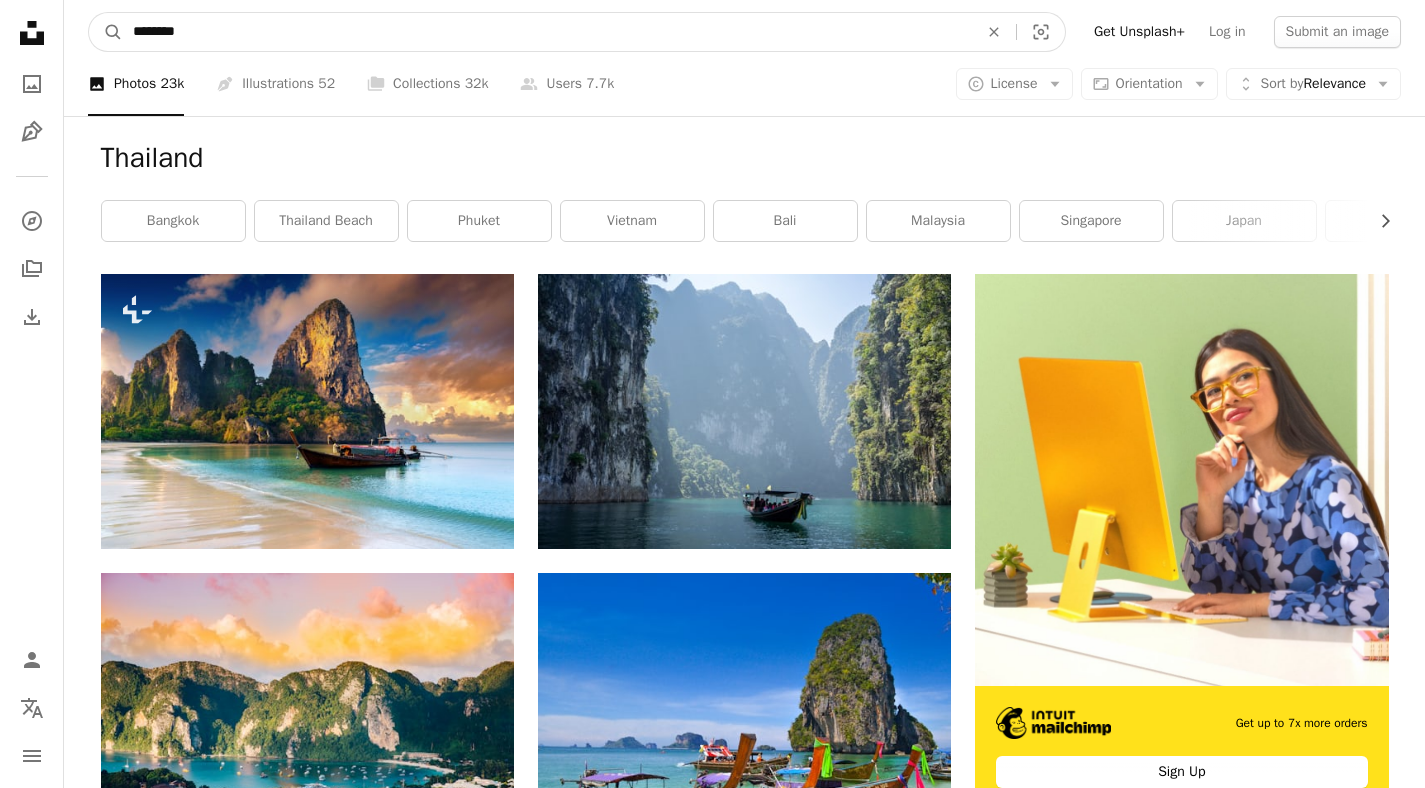 click on "********" at bounding box center (547, 32) 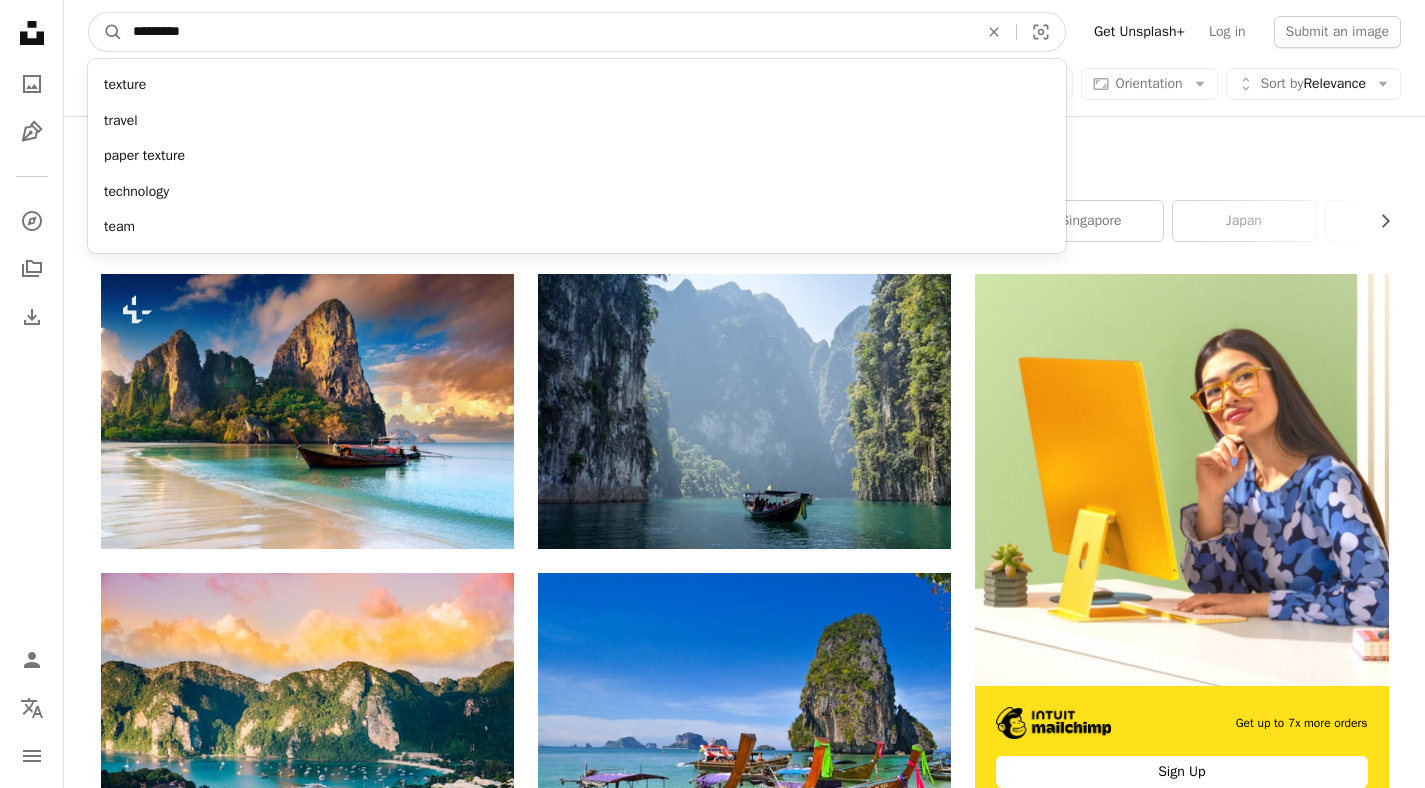 type on "**" 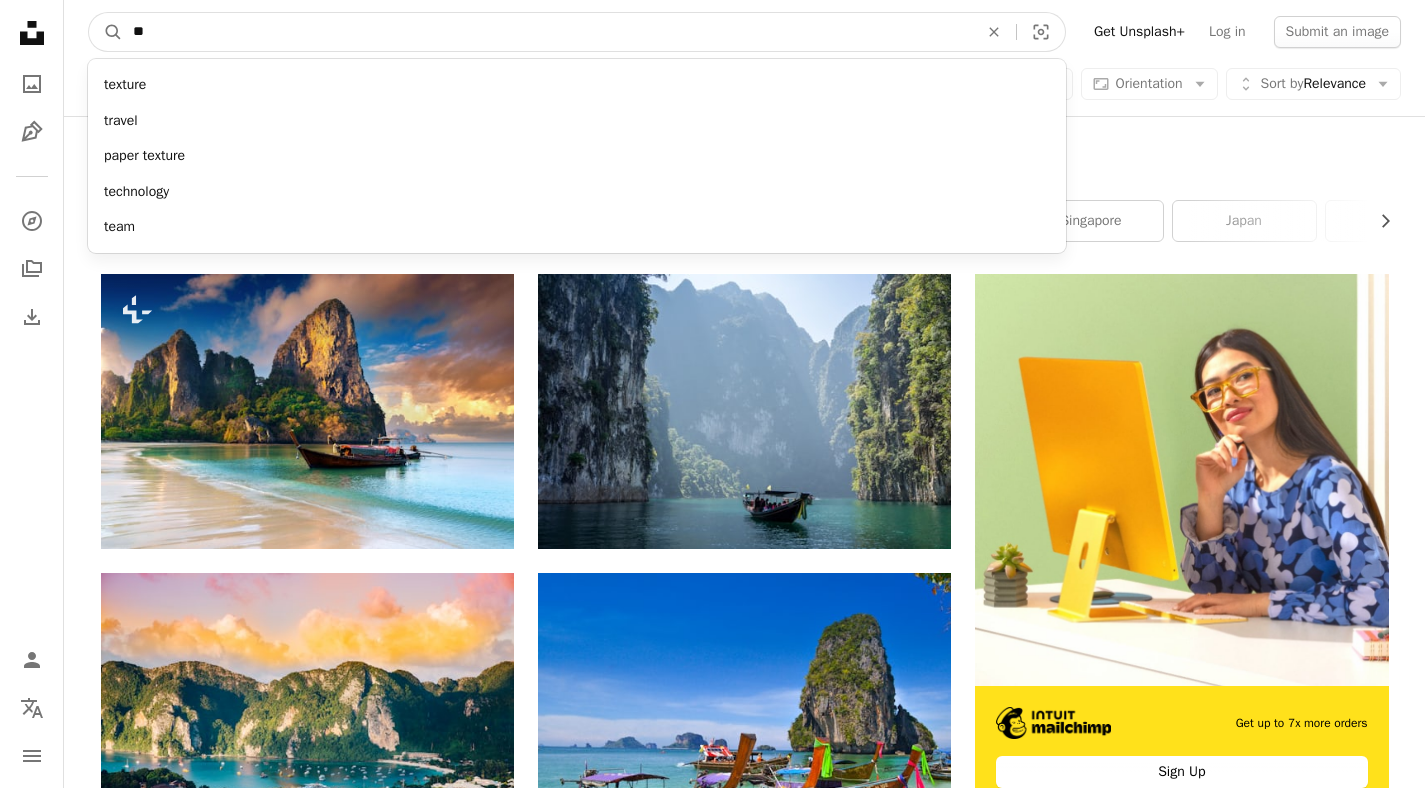 click on "A magnifying glass" at bounding box center [106, 32] 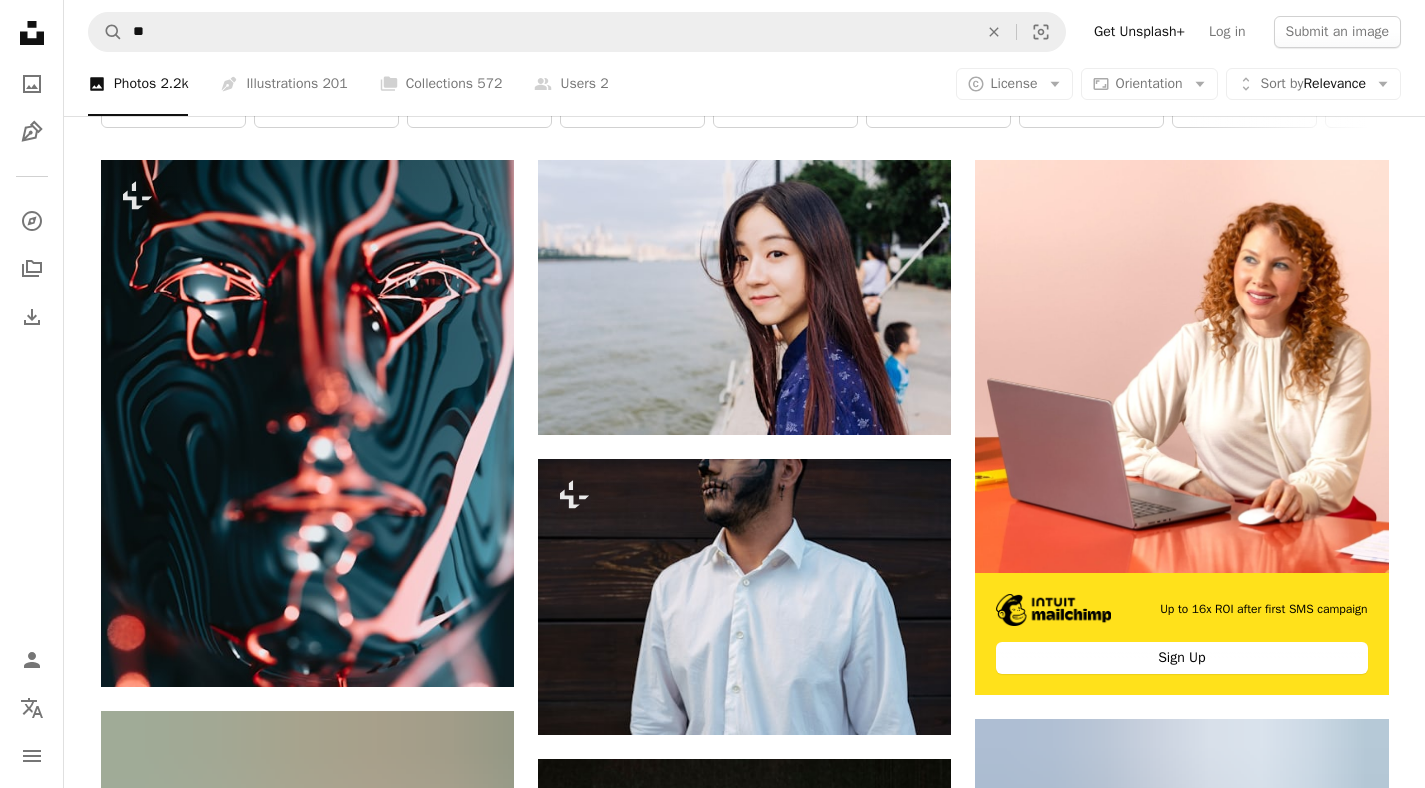 scroll, scrollTop: 0, scrollLeft: 0, axis: both 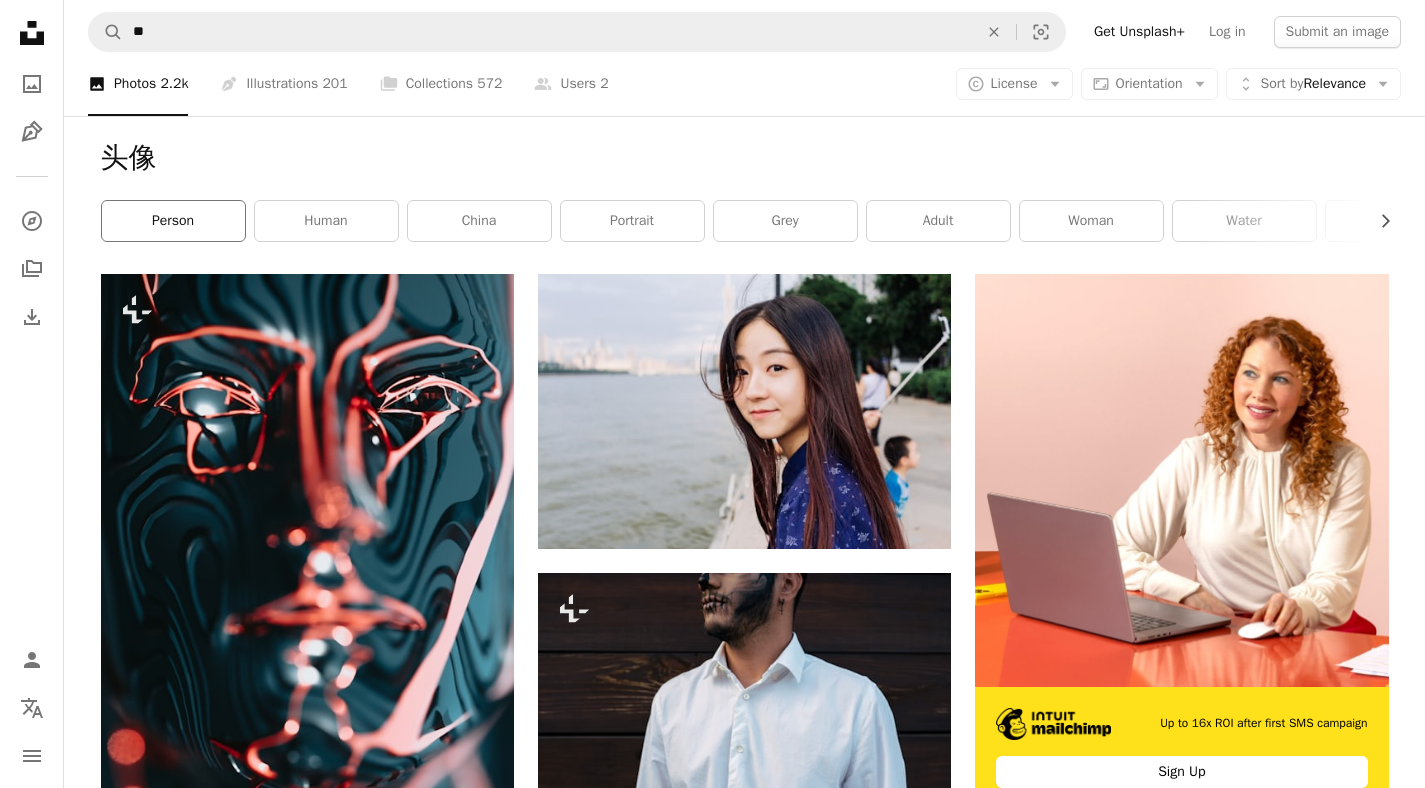 click on "person" at bounding box center [173, 221] 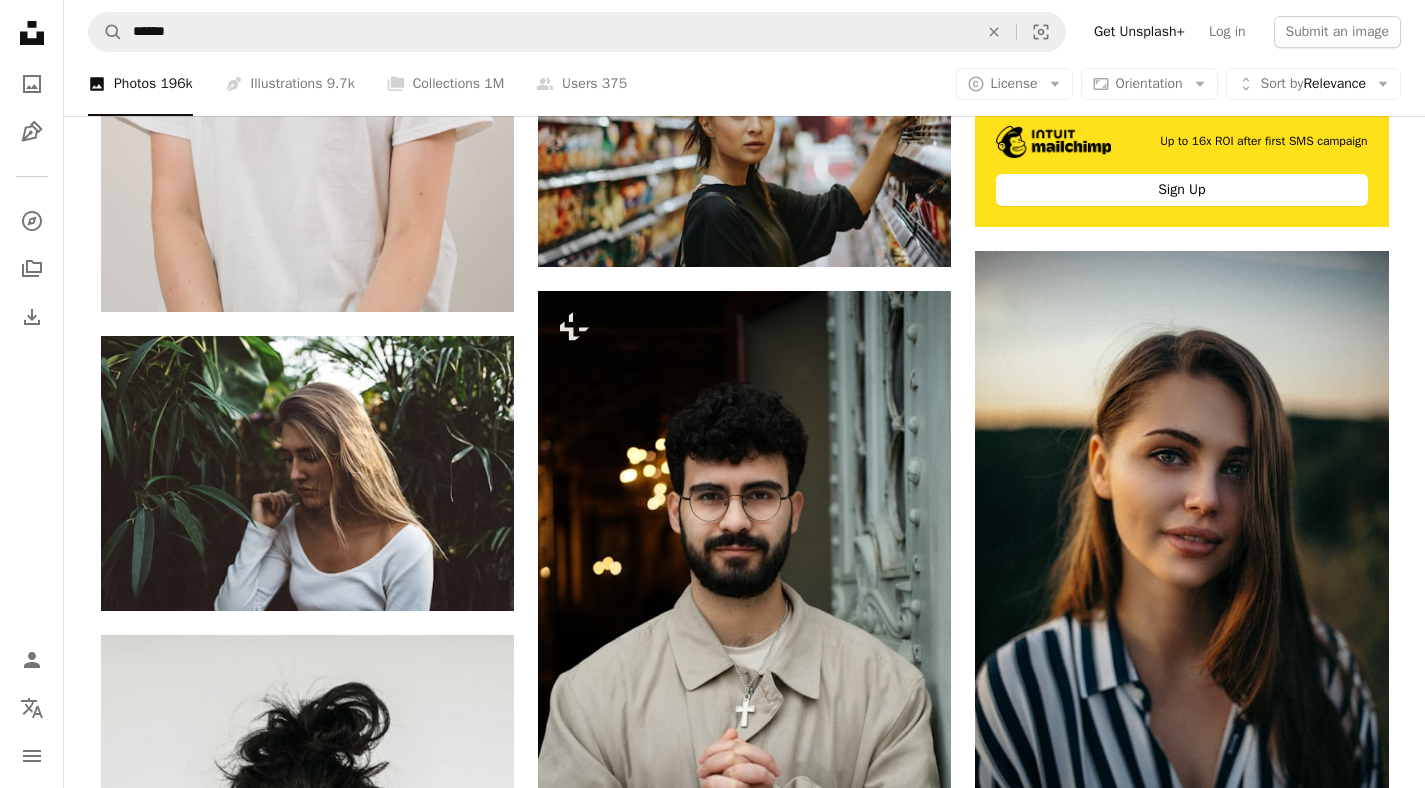 scroll, scrollTop: 0, scrollLeft: 0, axis: both 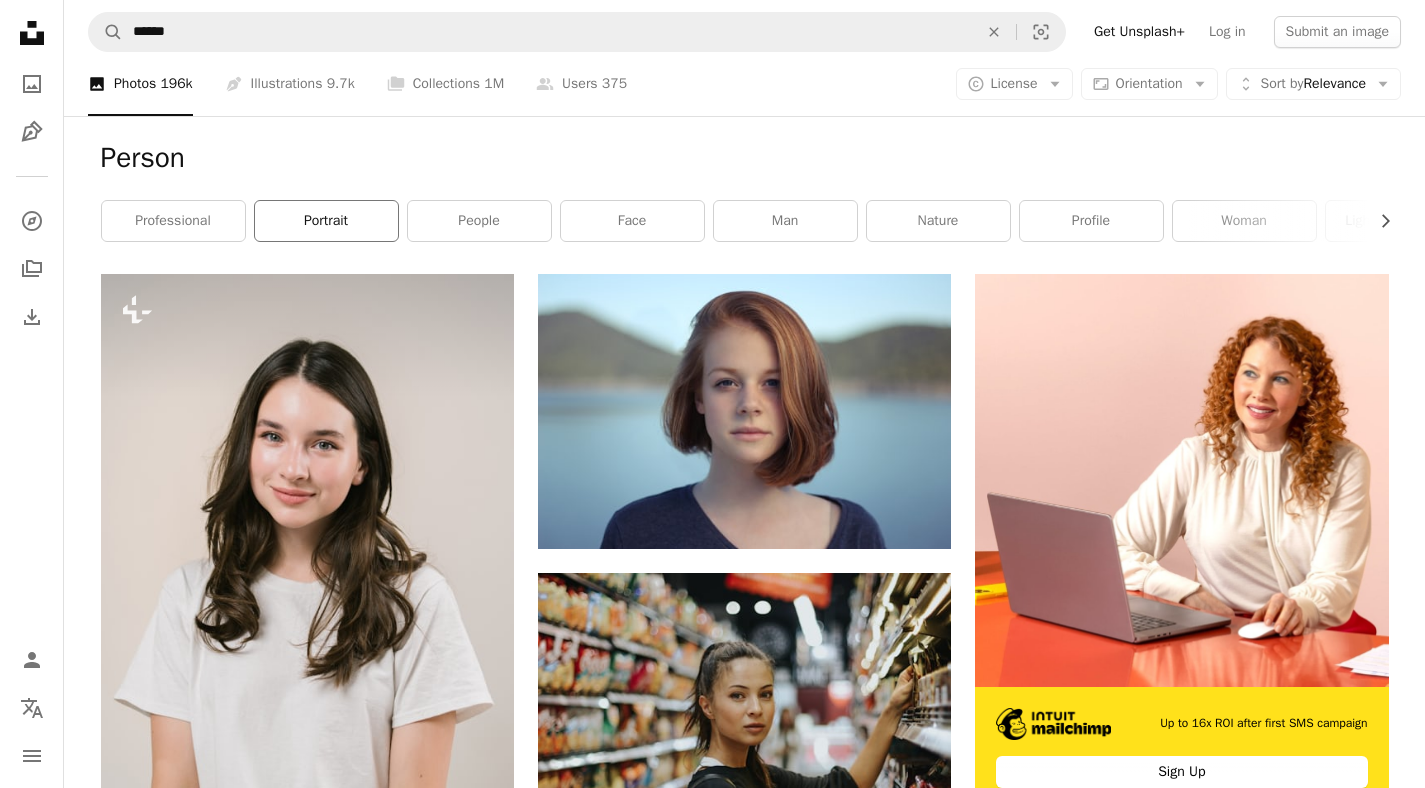 click on "portrait" at bounding box center [326, 221] 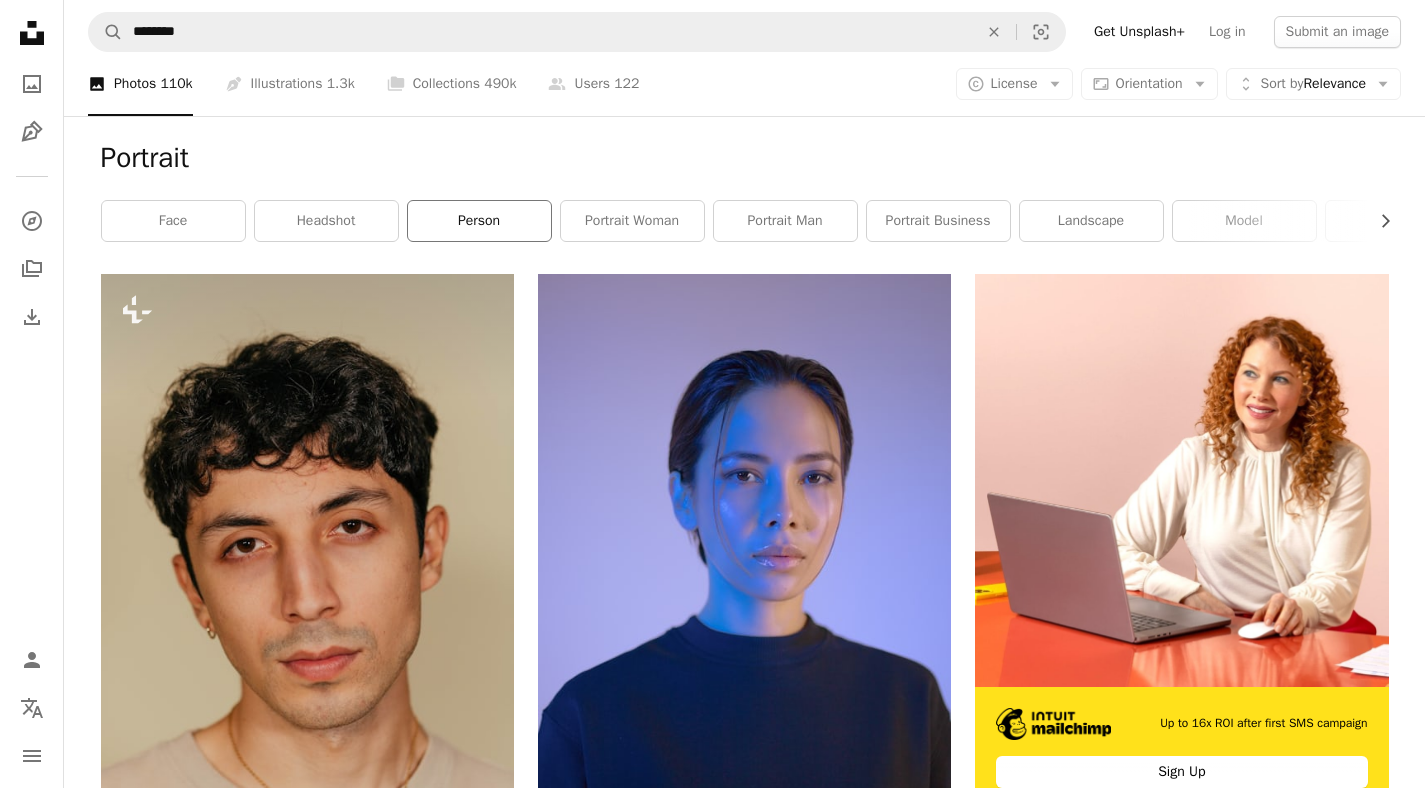 click on "person" at bounding box center [479, 221] 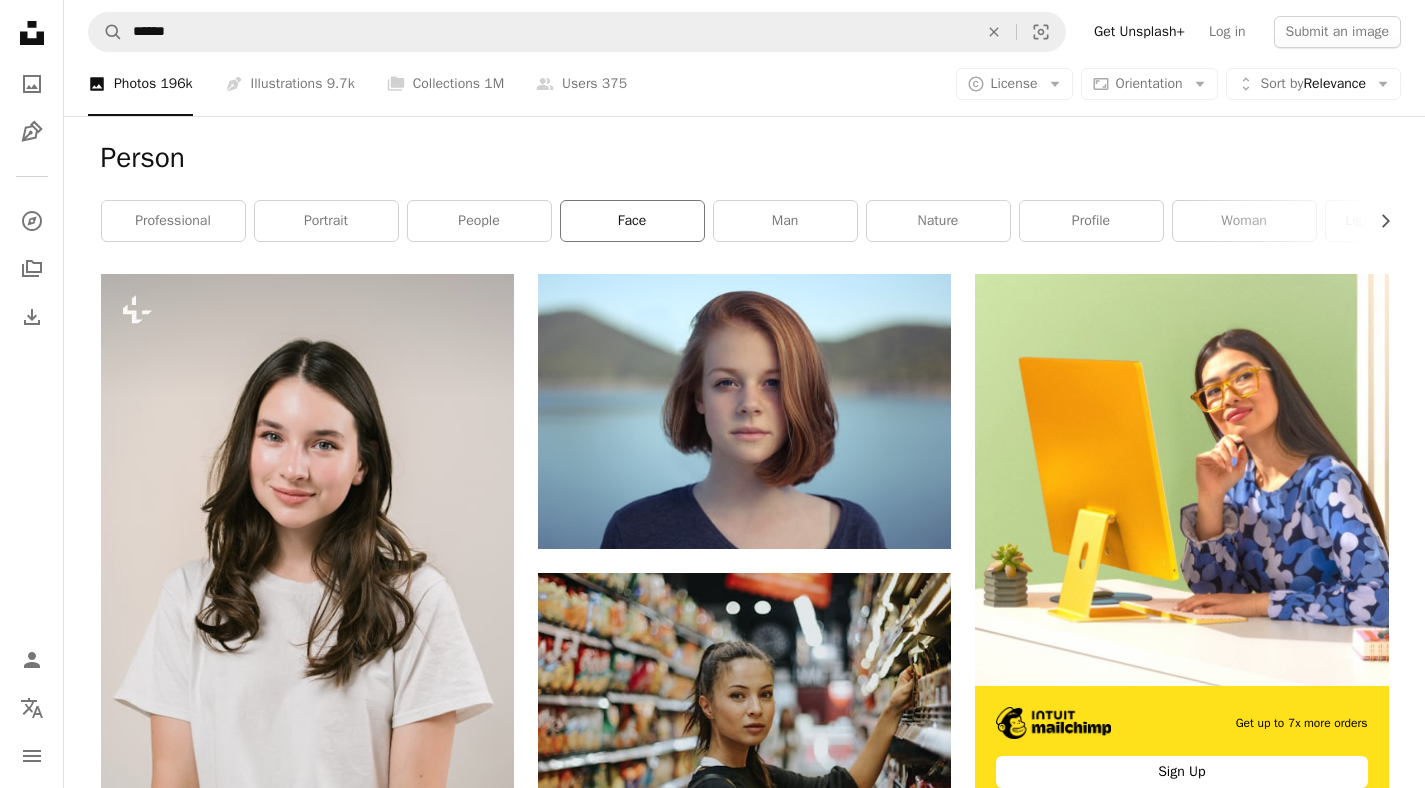 click on "face" at bounding box center (632, 221) 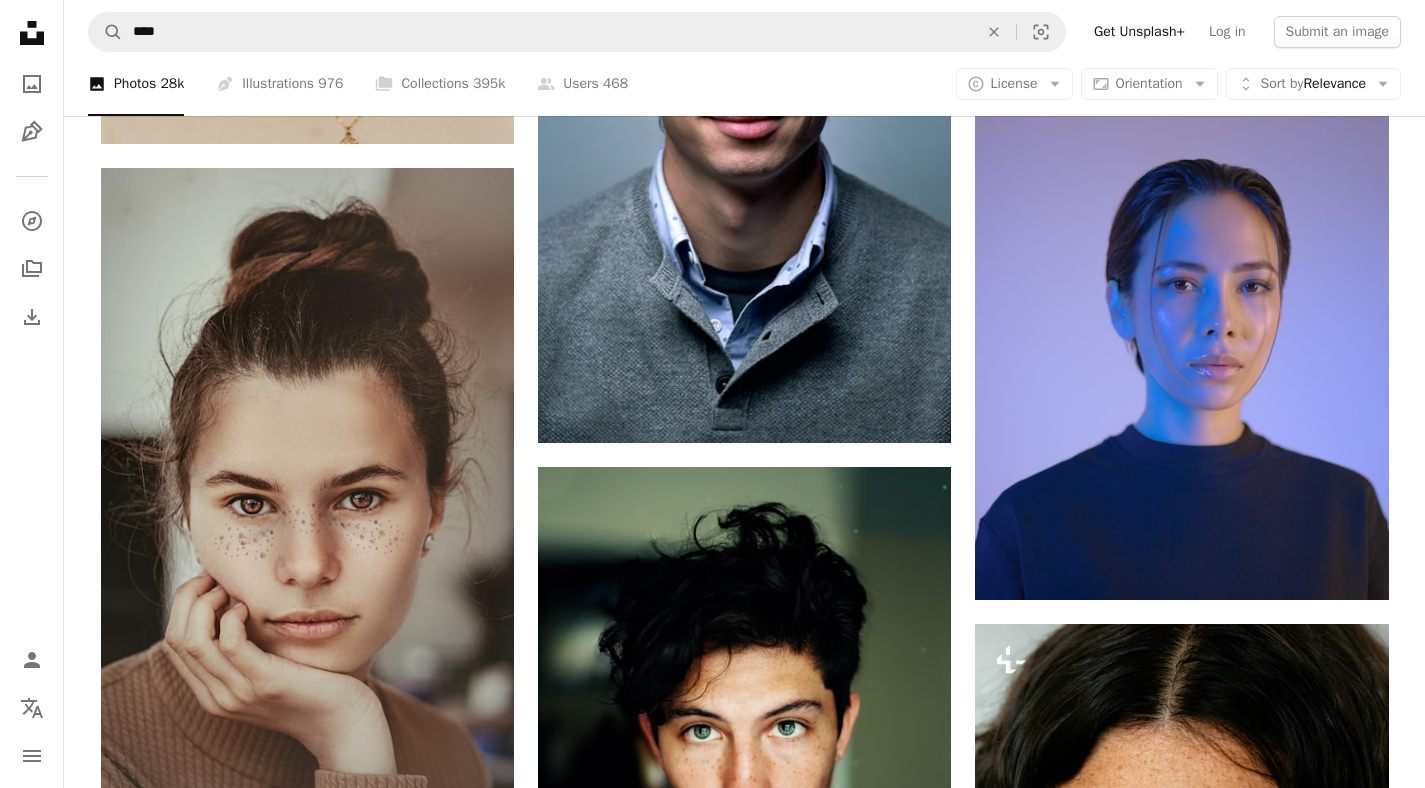 scroll, scrollTop: 0, scrollLeft: 0, axis: both 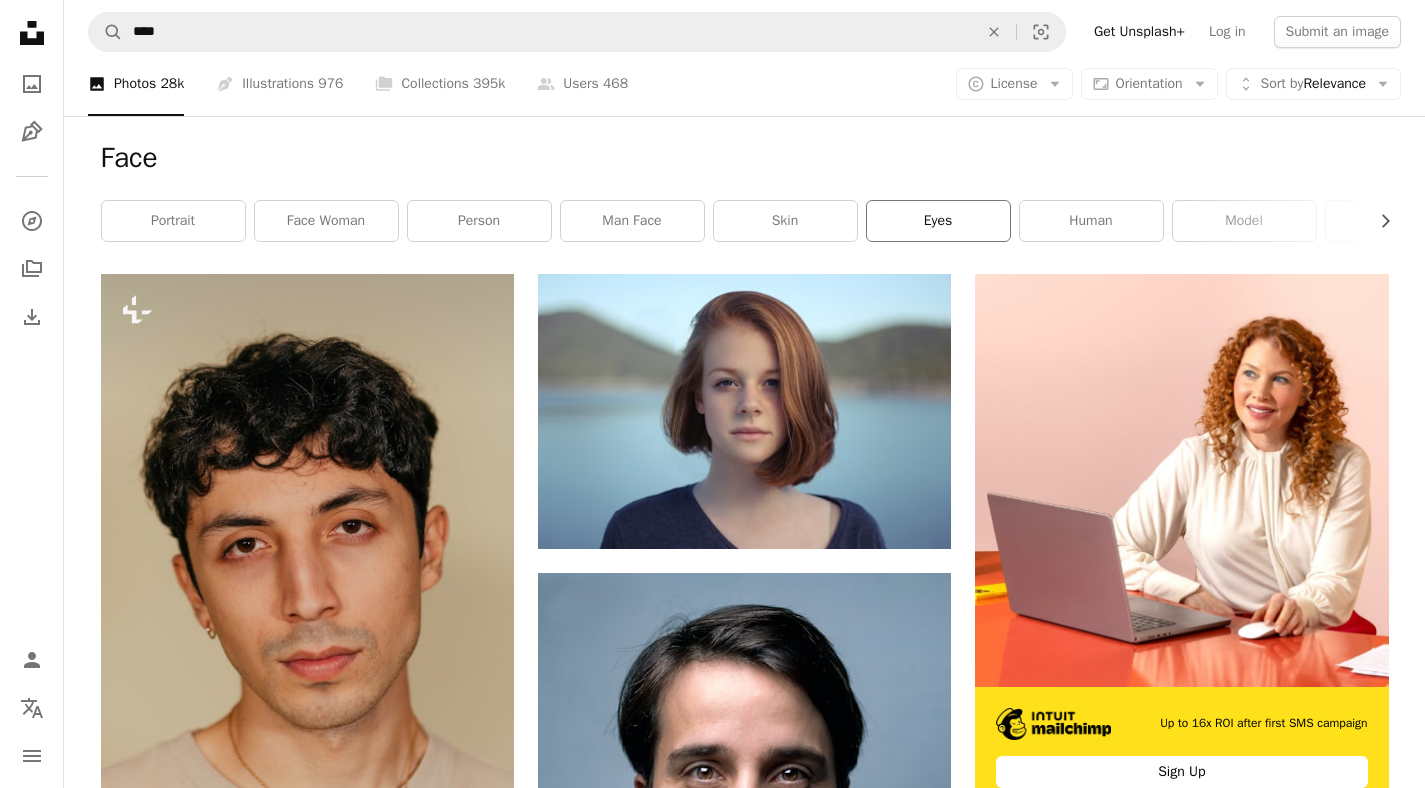 click on "eyes" at bounding box center (938, 221) 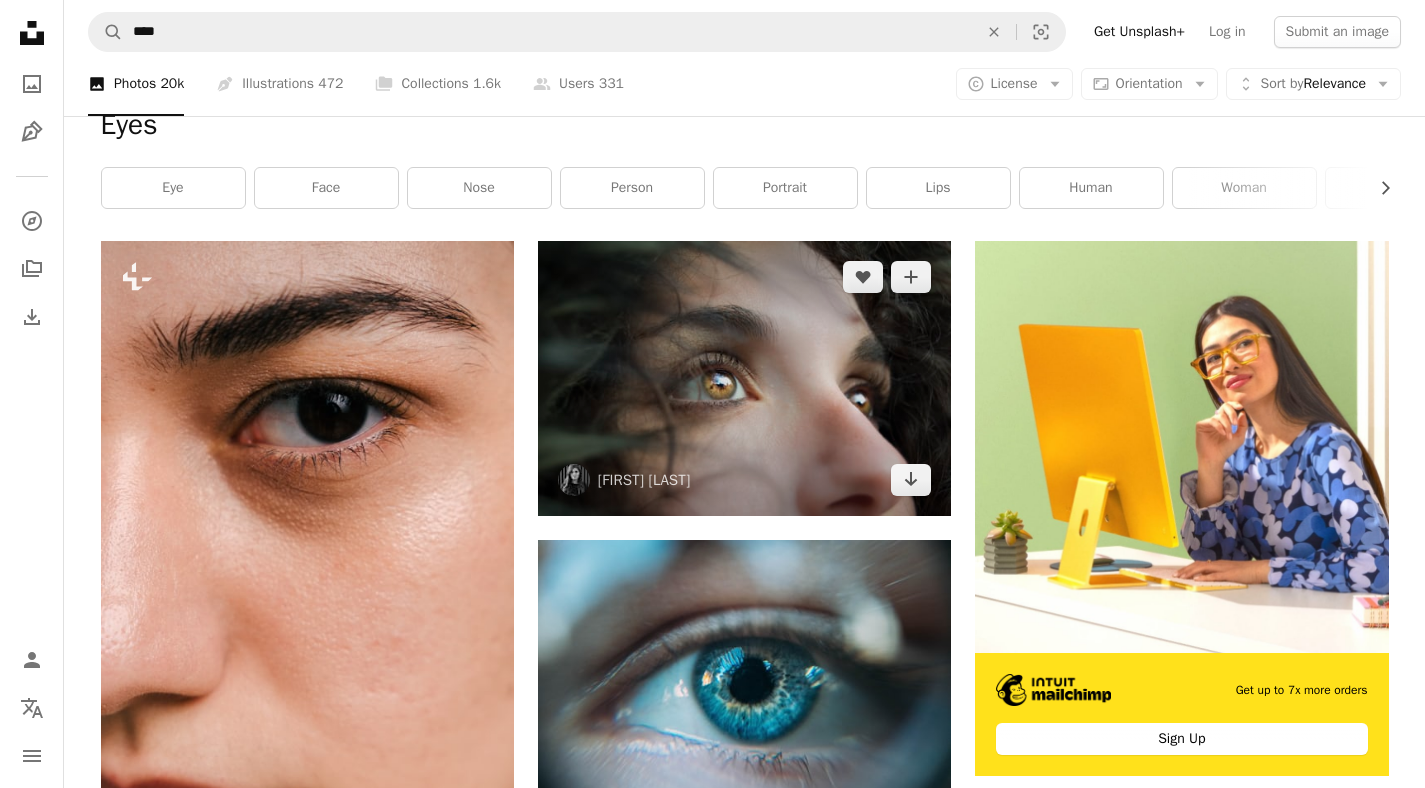 scroll, scrollTop: 0, scrollLeft: 0, axis: both 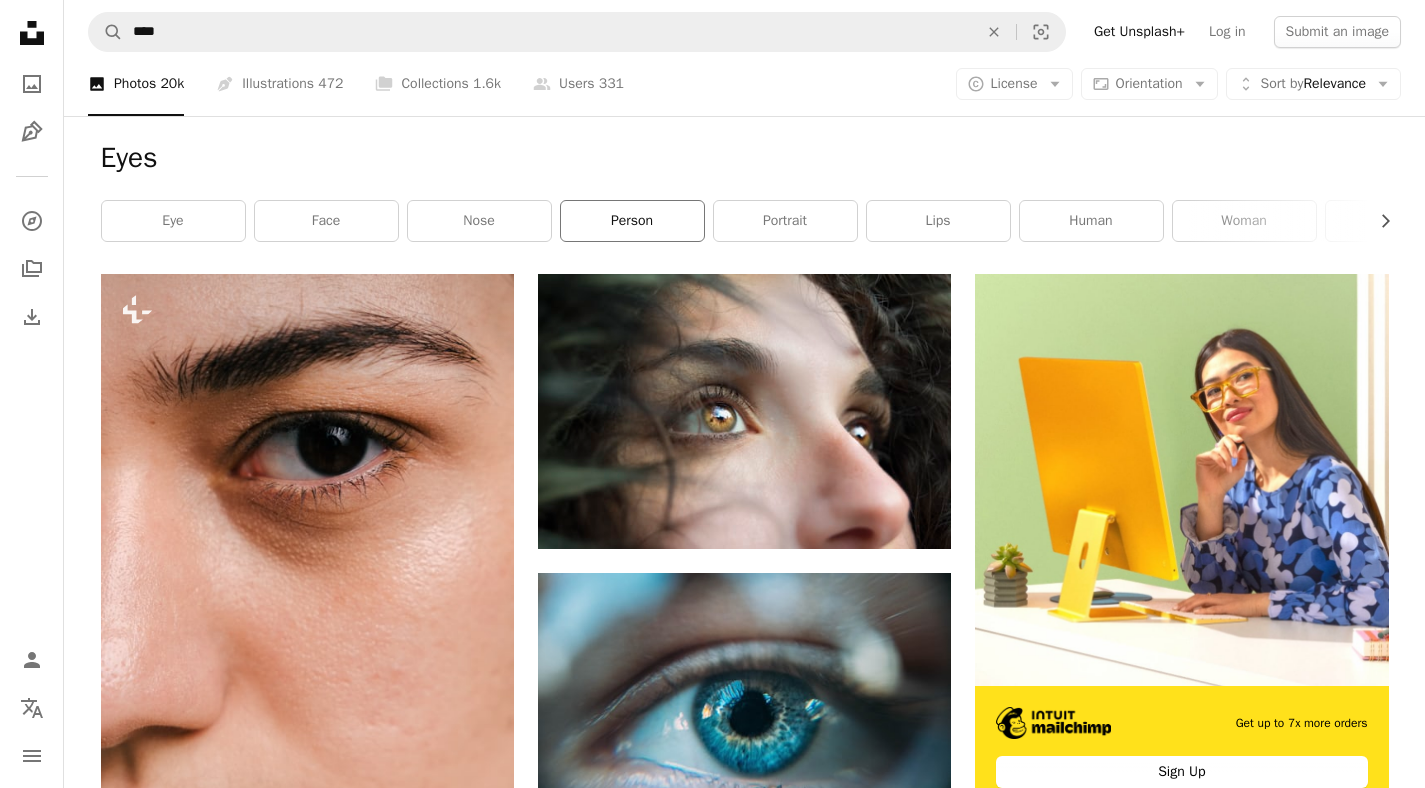 click on "person" at bounding box center (632, 221) 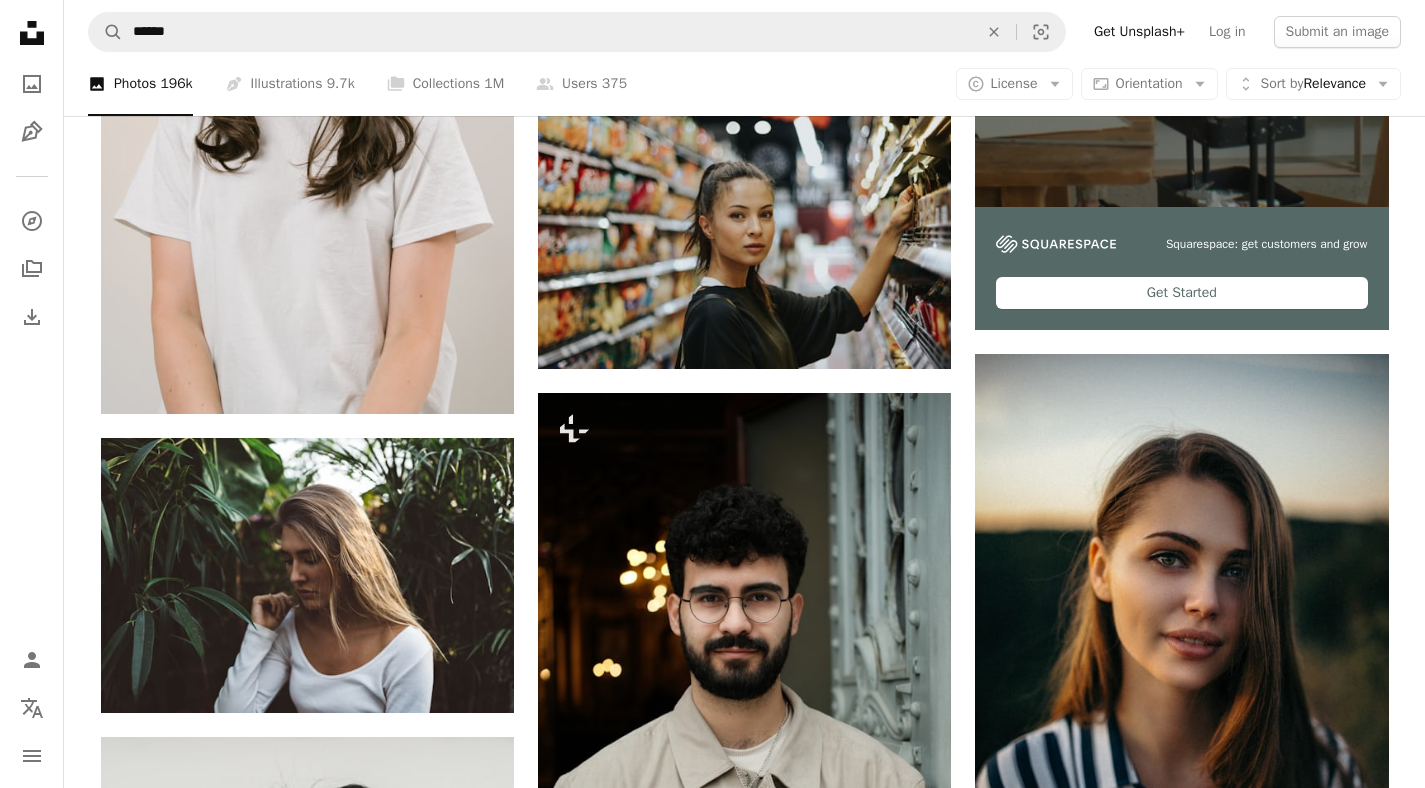 scroll, scrollTop: 0, scrollLeft: 0, axis: both 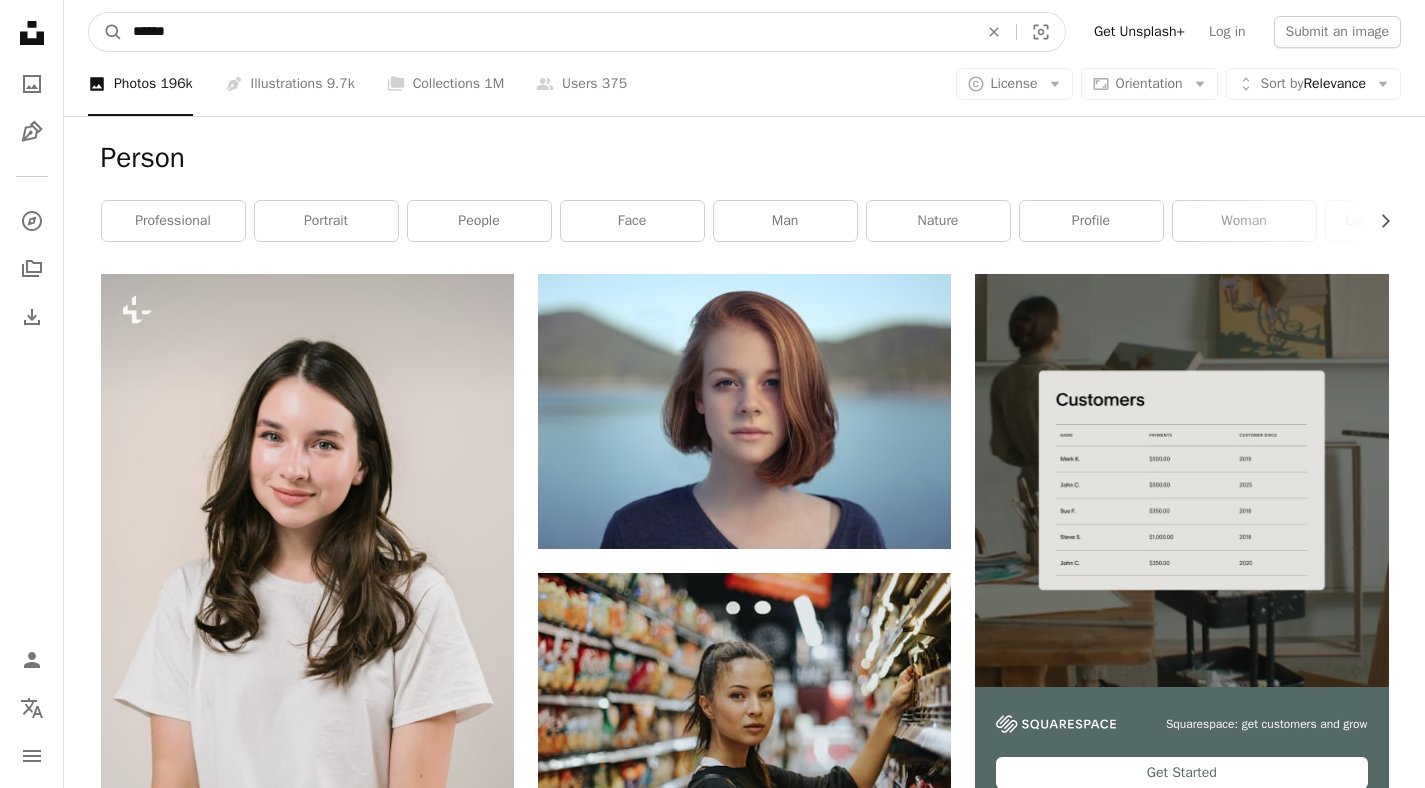 click on "******" at bounding box center (547, 32) 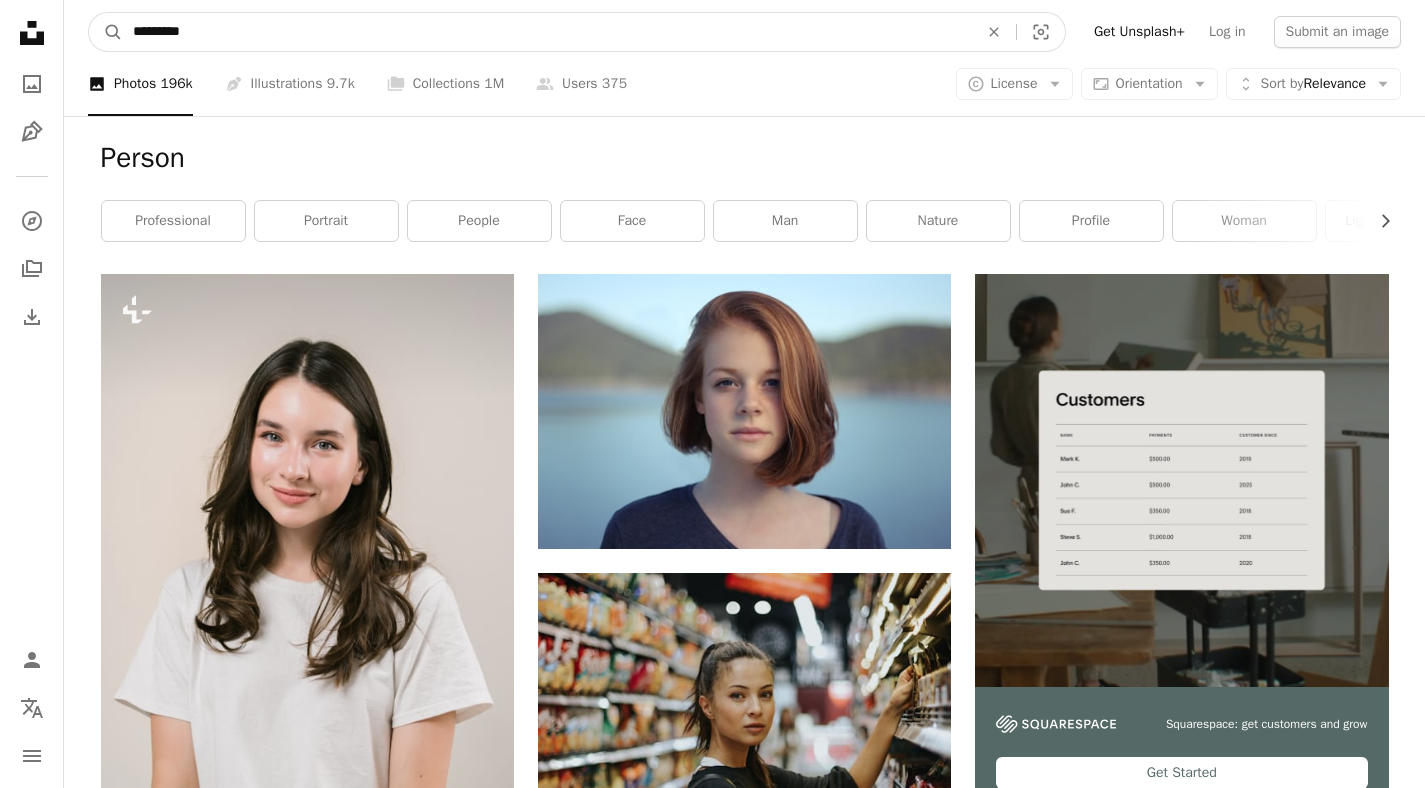 type on "******" 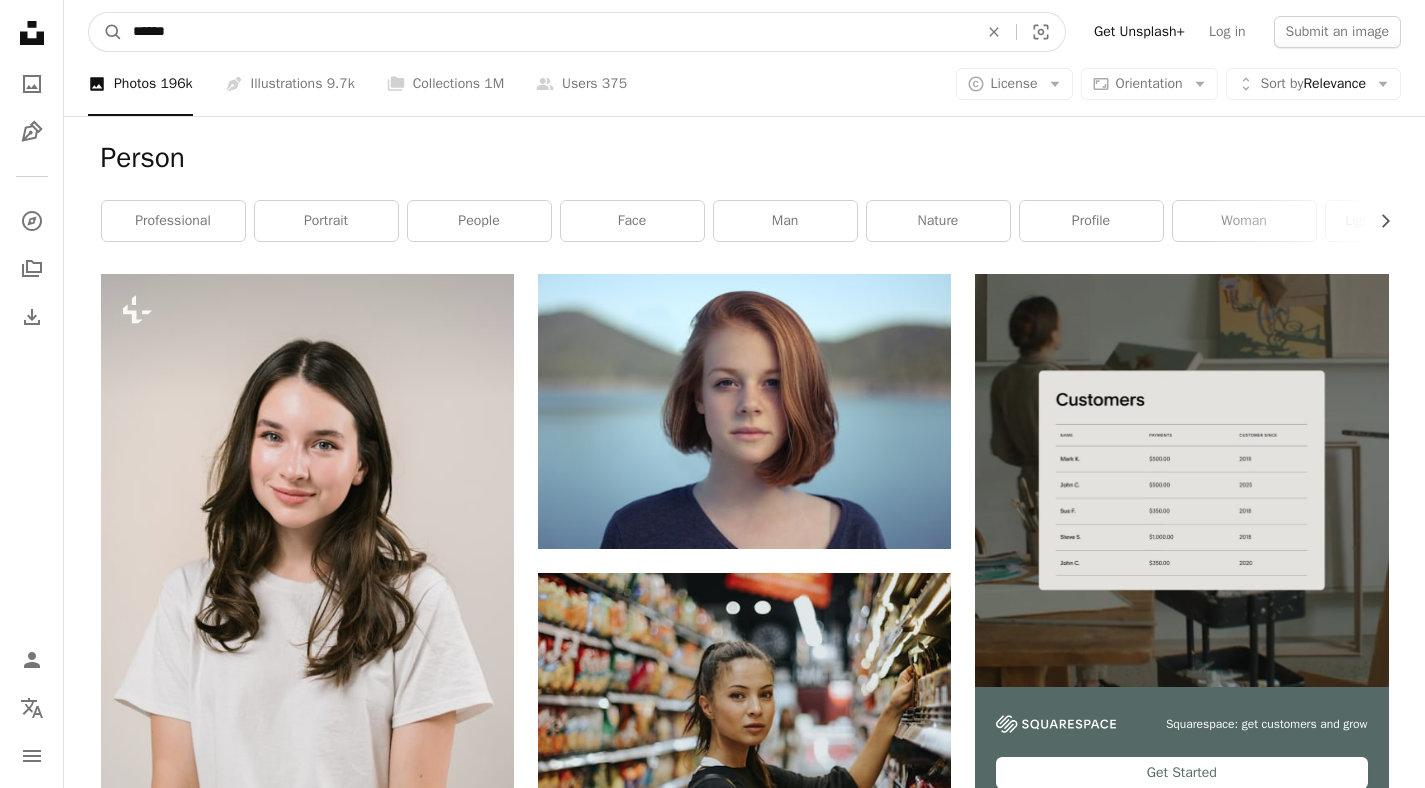 click on "A magnifying glass" at bounding box center [106, 32] 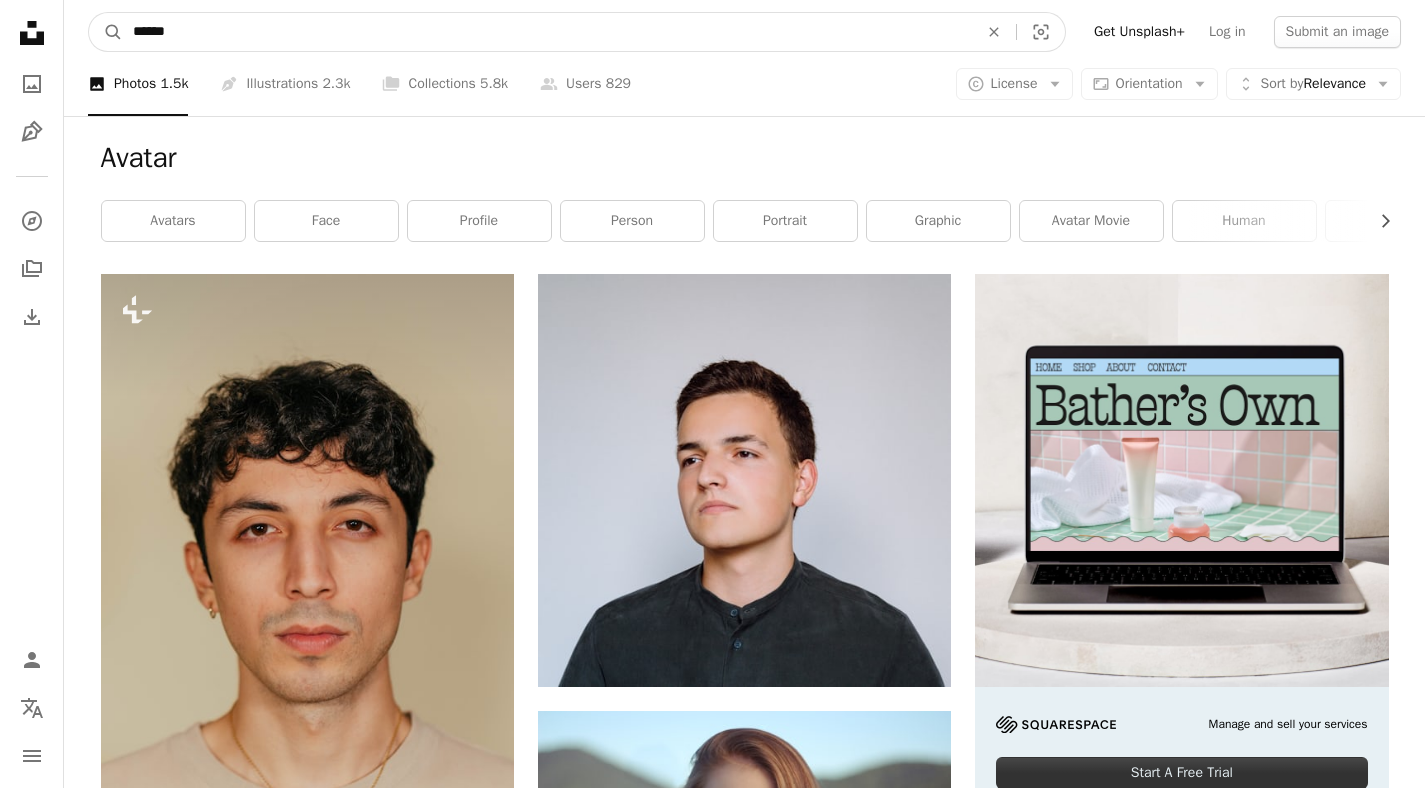 click on "******" at bounding box center [547, 32] 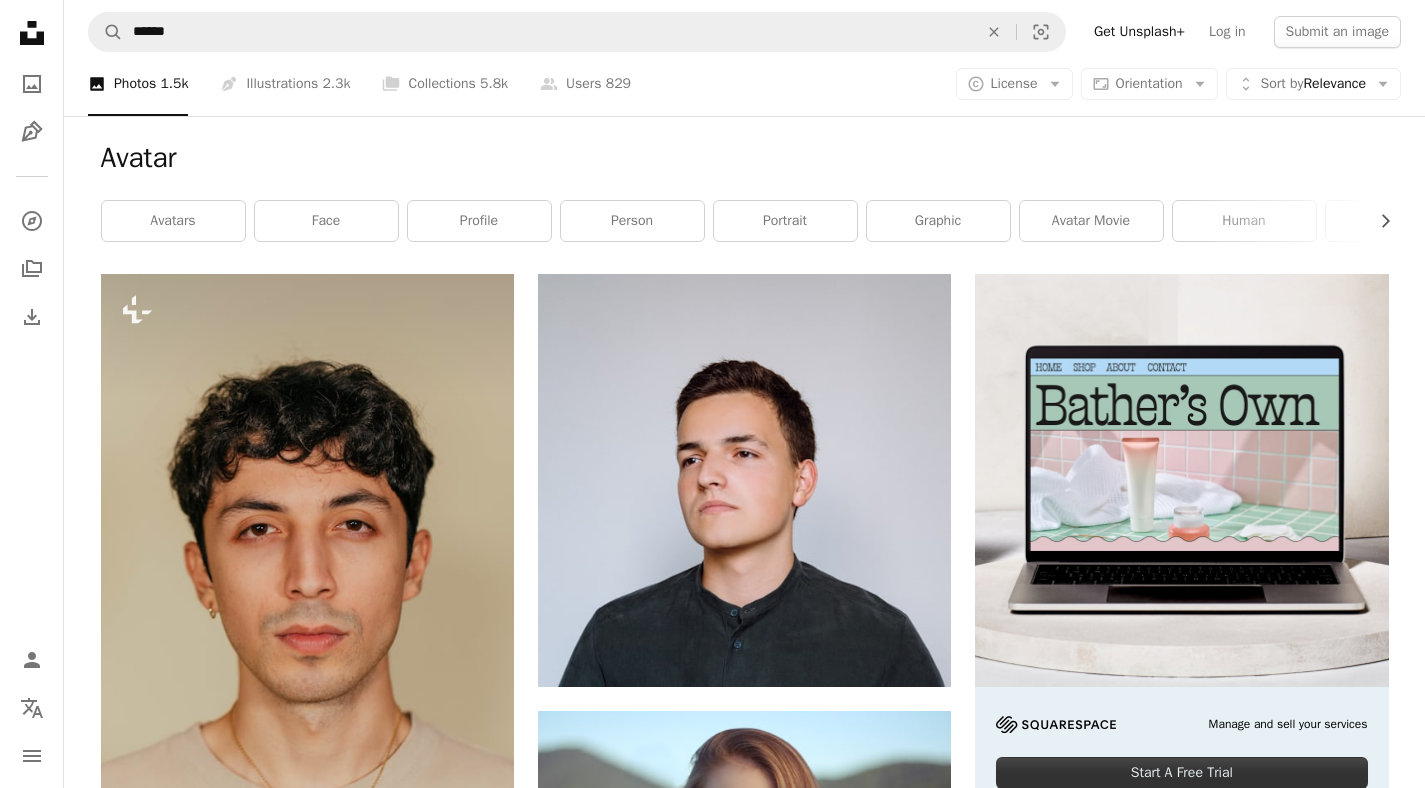 click on "Avatar" at bounding box center [745, 158] 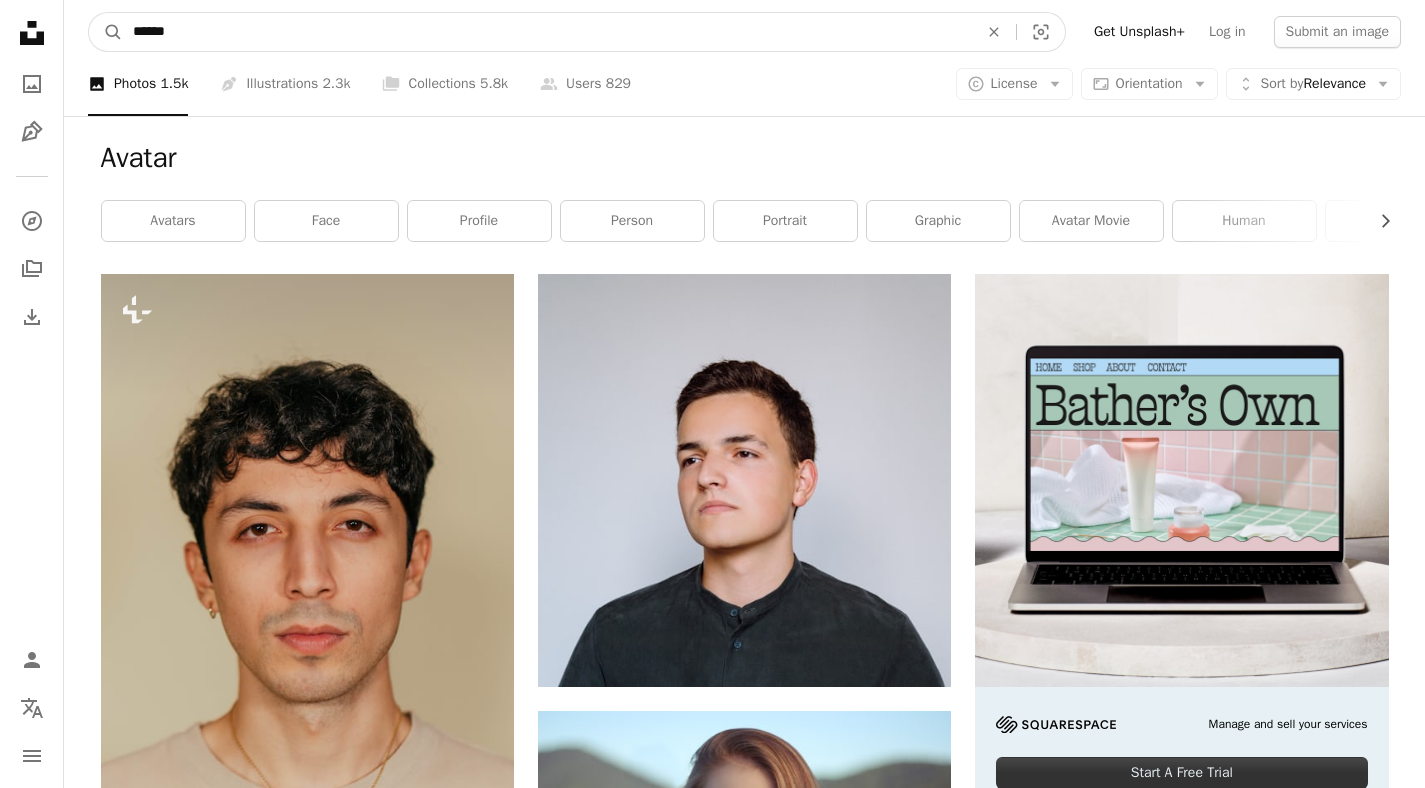 click on "******" at bounding box center [547, 32] 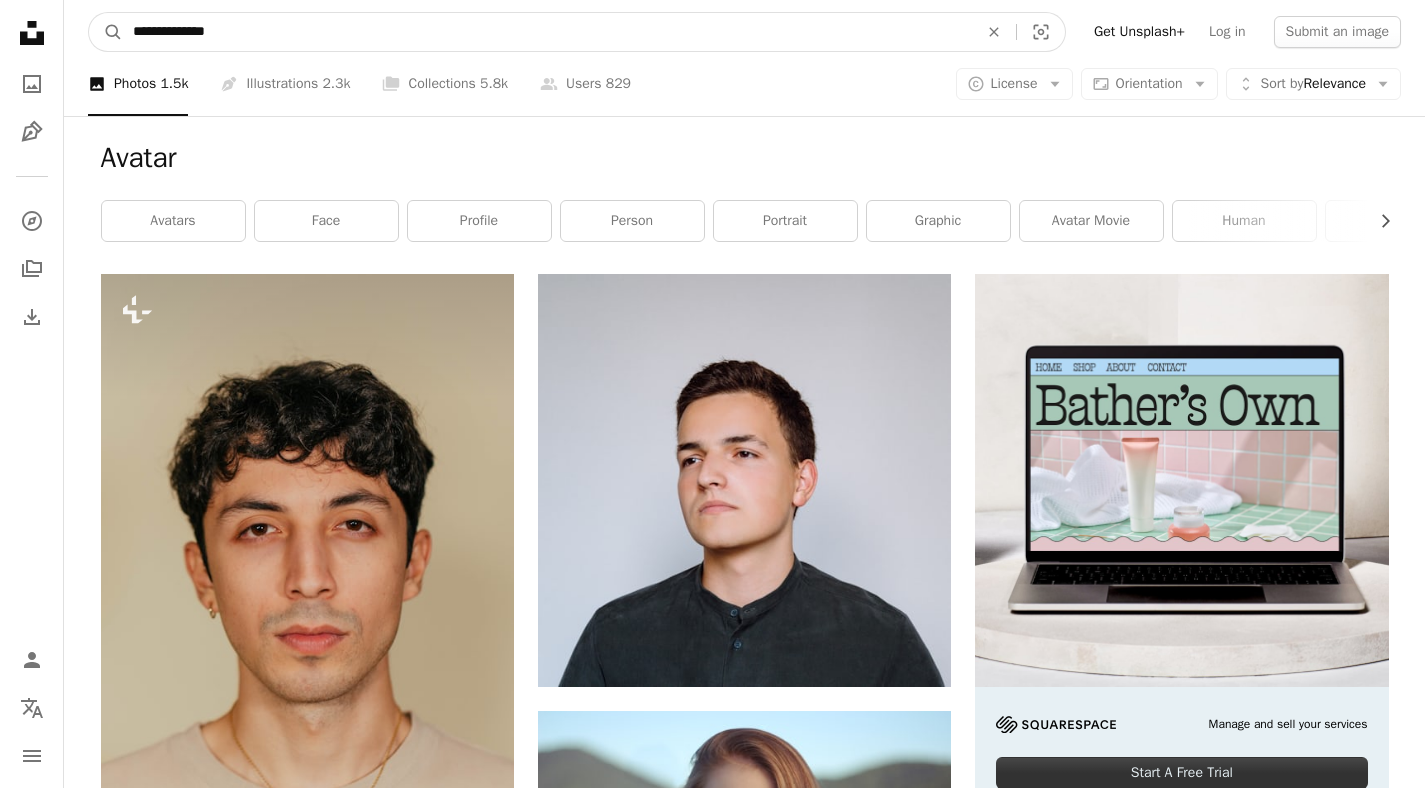 type on "**********" 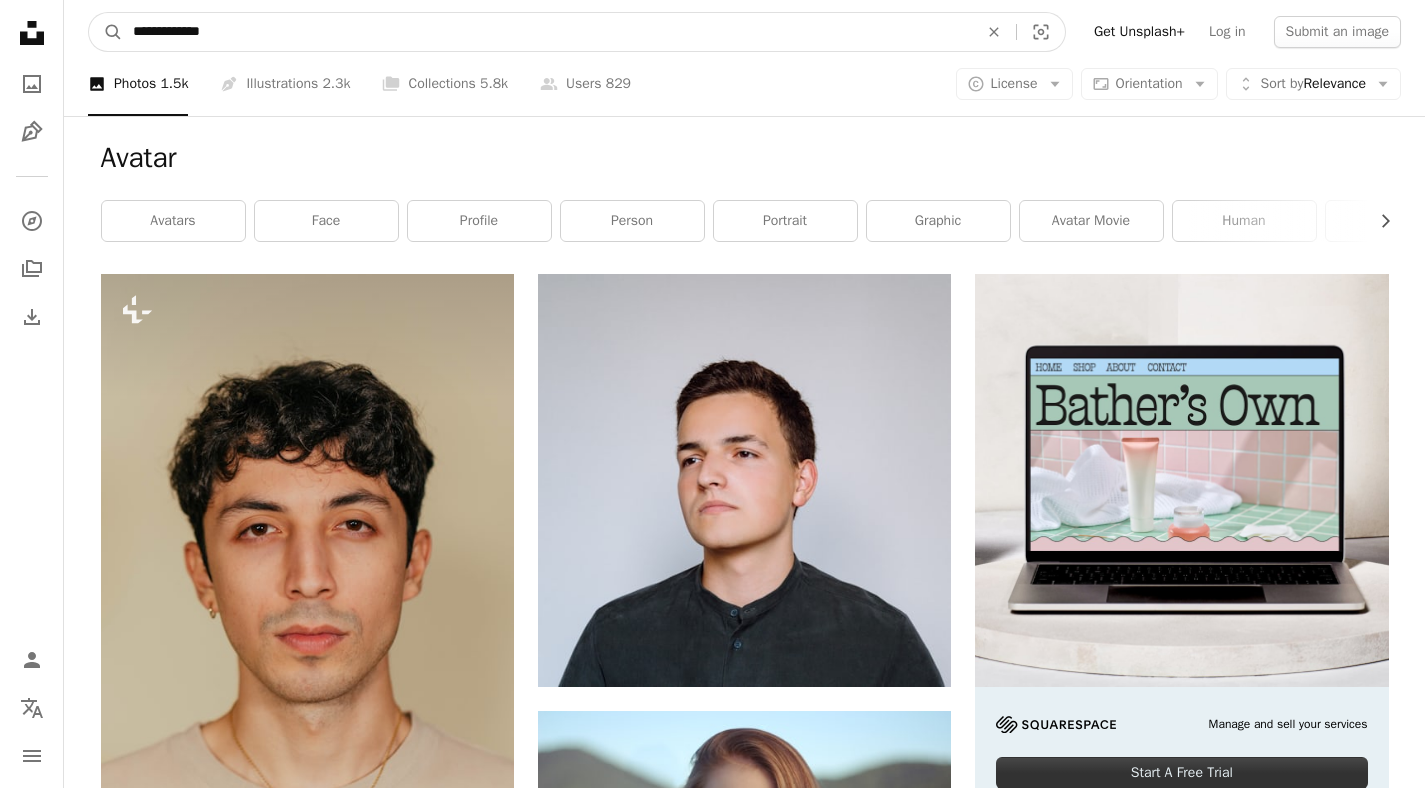 click on "A magnifying glass" at bounding box center (106, 32) 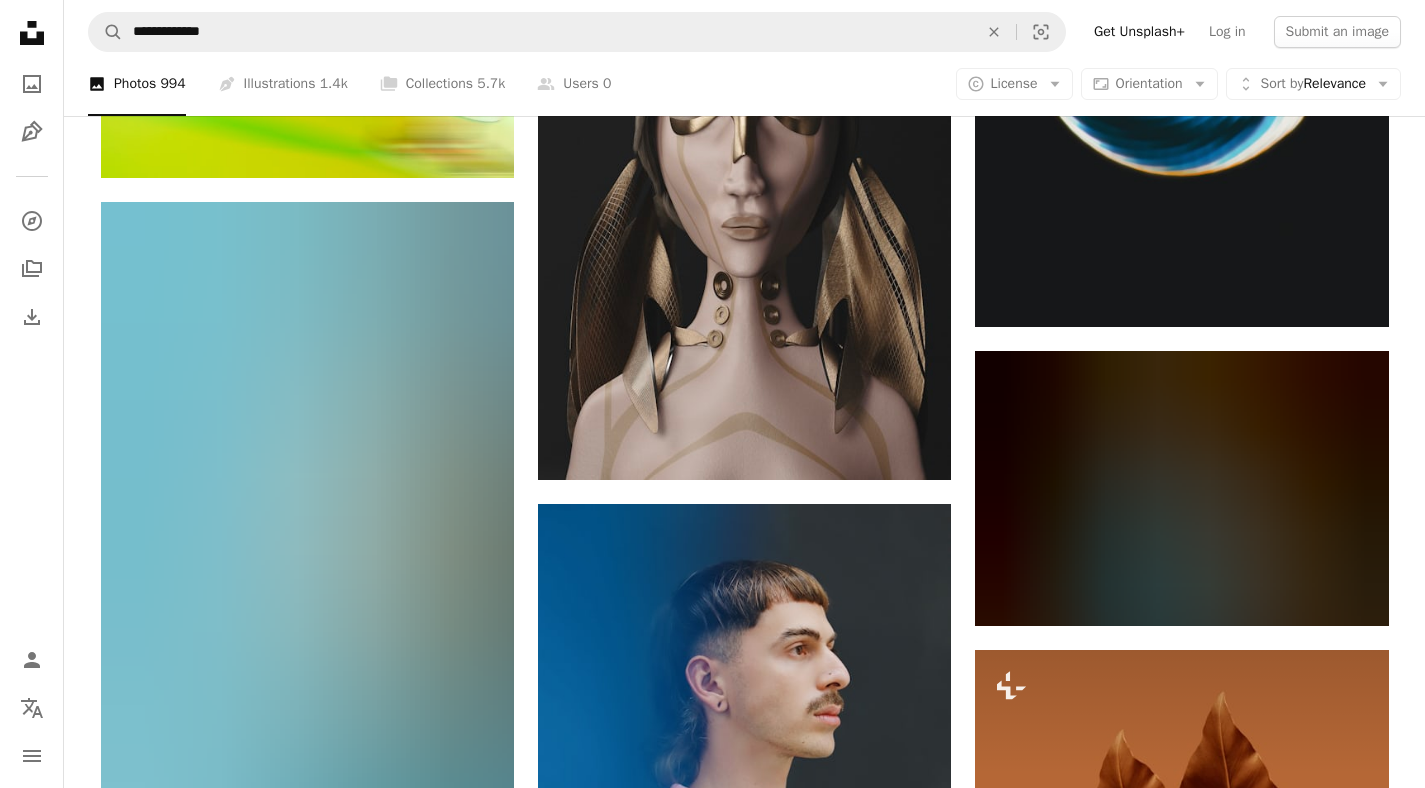 scroll, scrollTop: 2641, scrollLeft: 0, axis: vertical 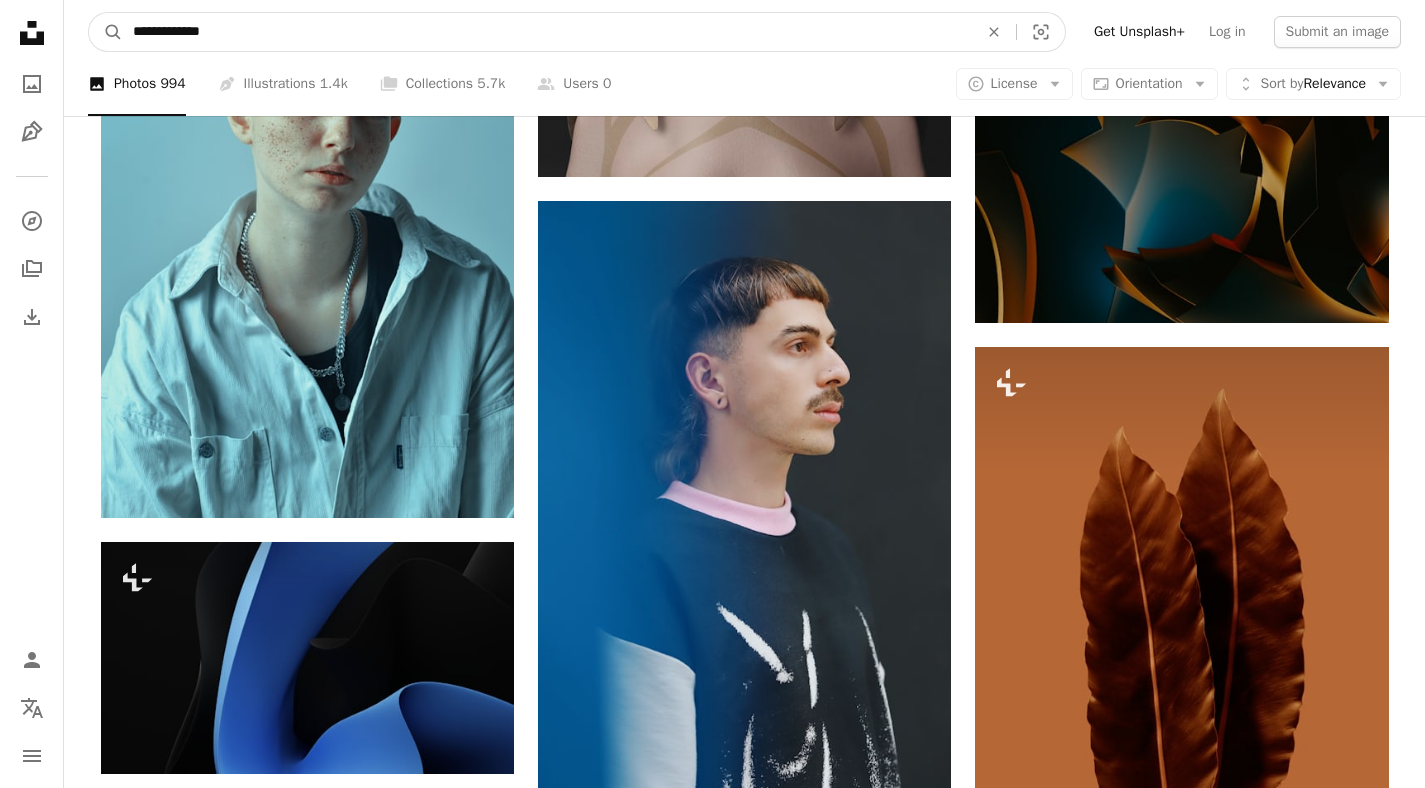 click on "**********" at bounding box center [547, 32] 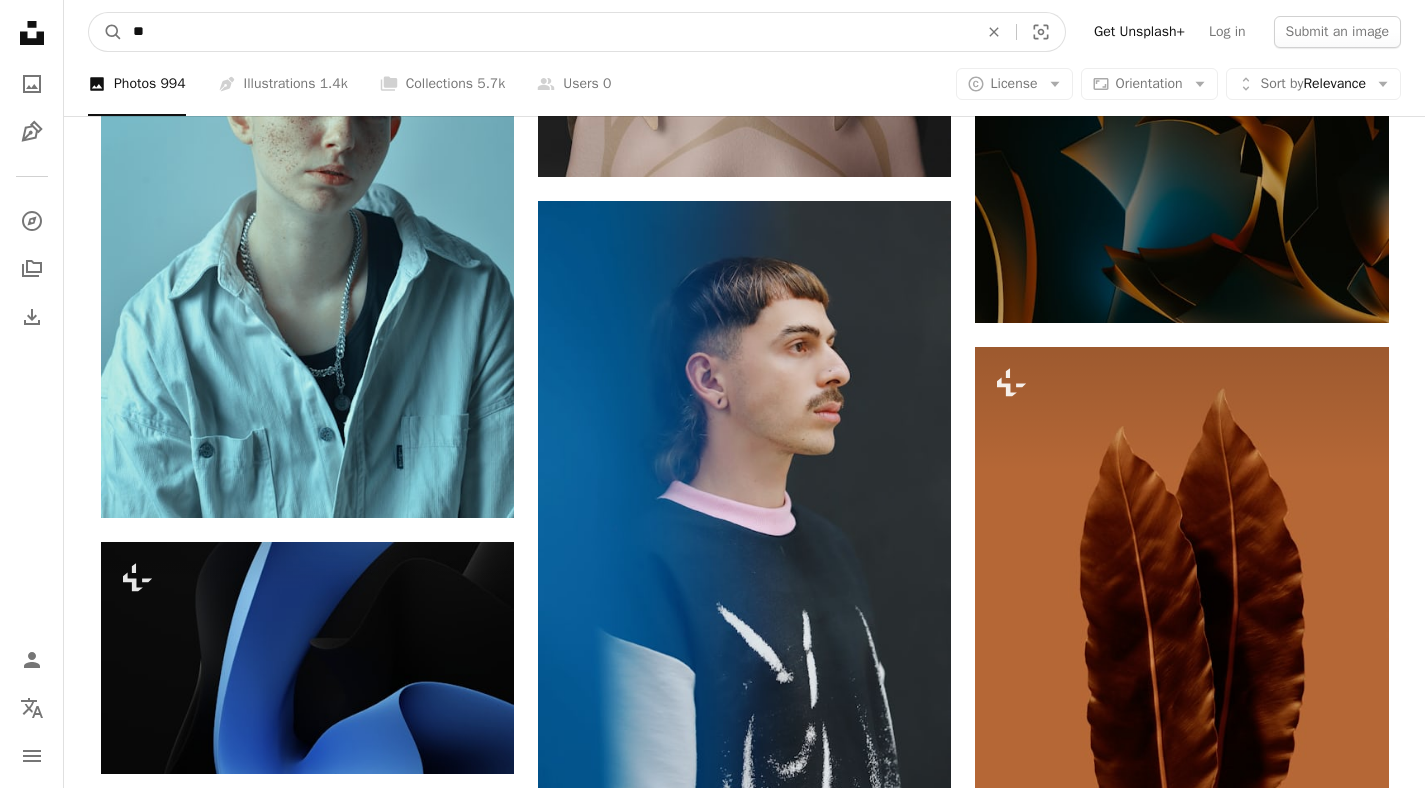 type on "*" 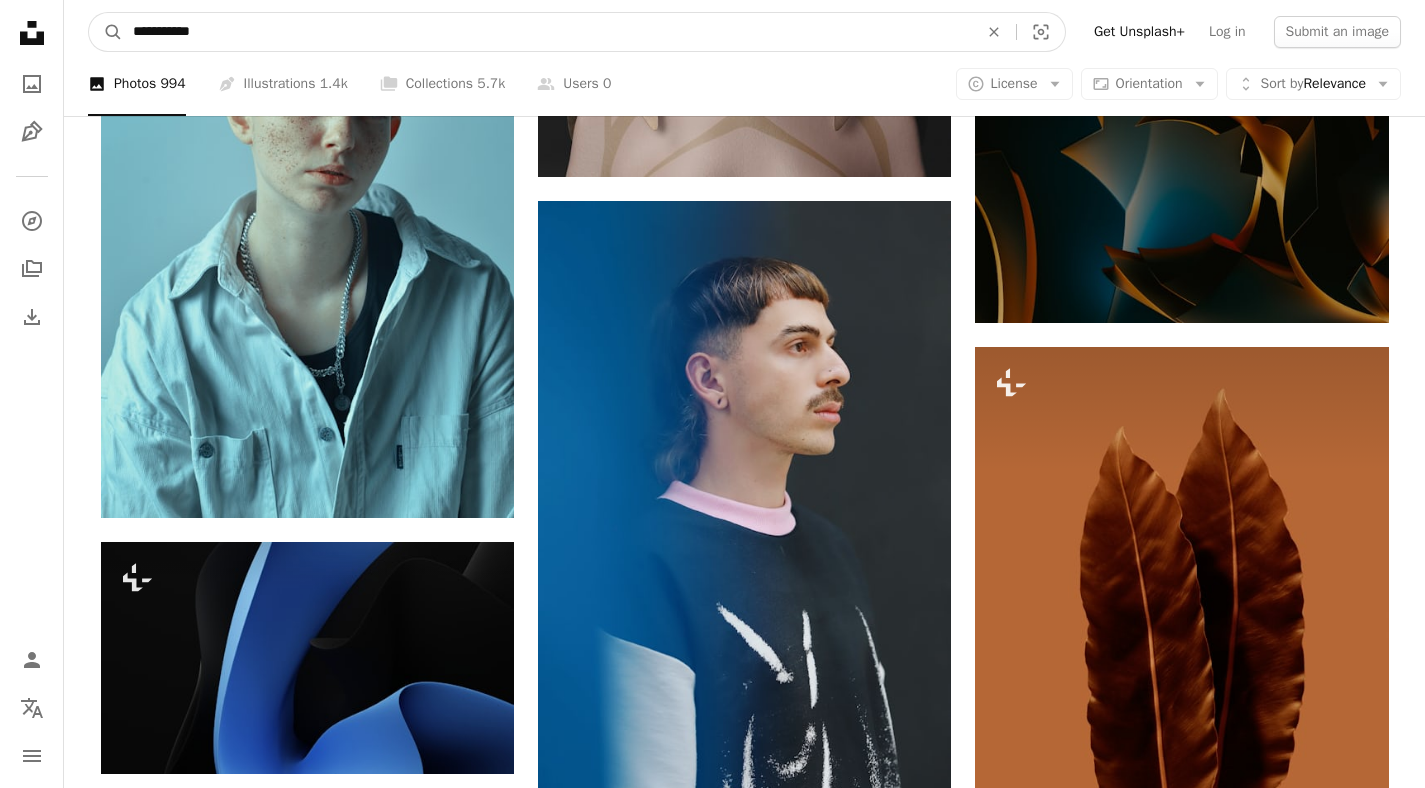 type on "****" 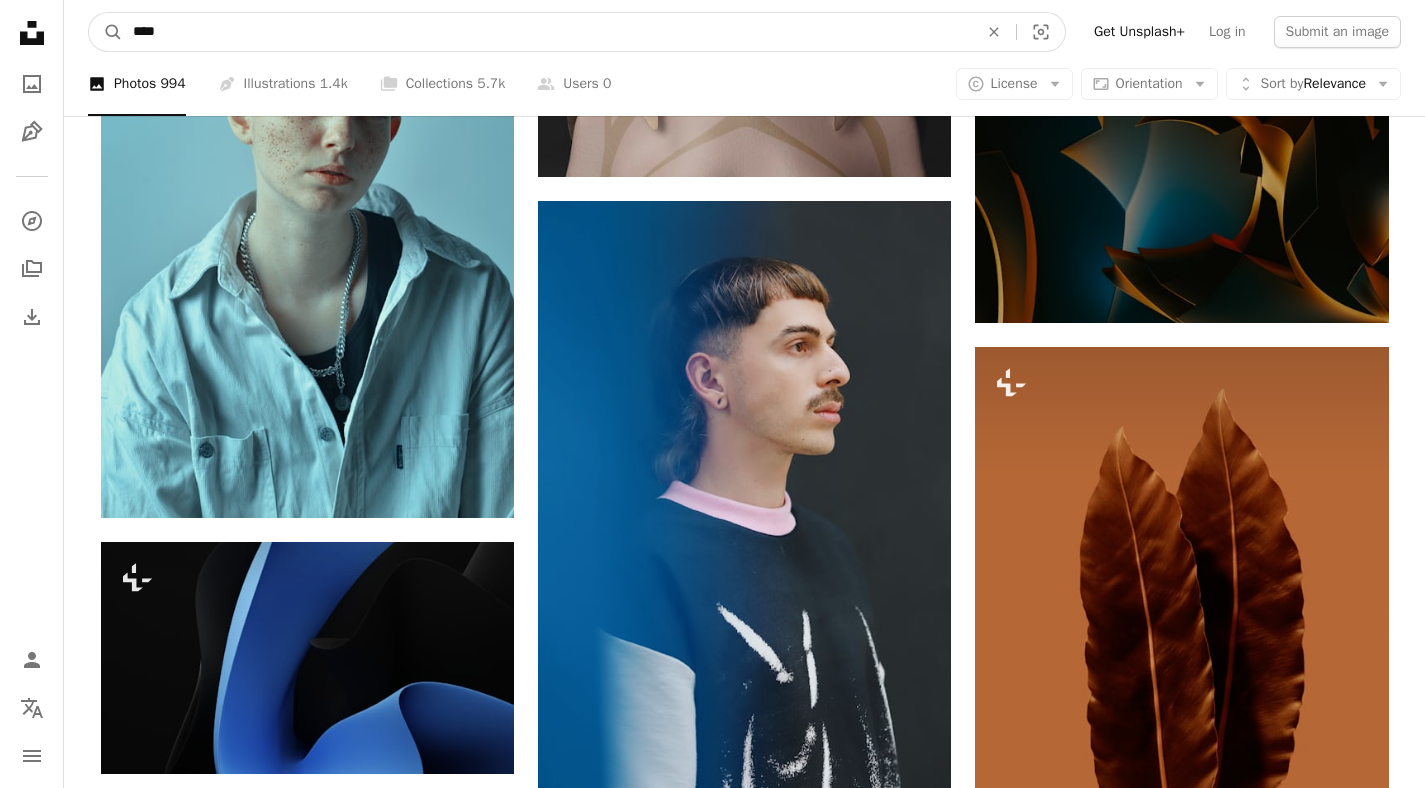 click on "A magnifying glass" at bounding box center (106, 32) 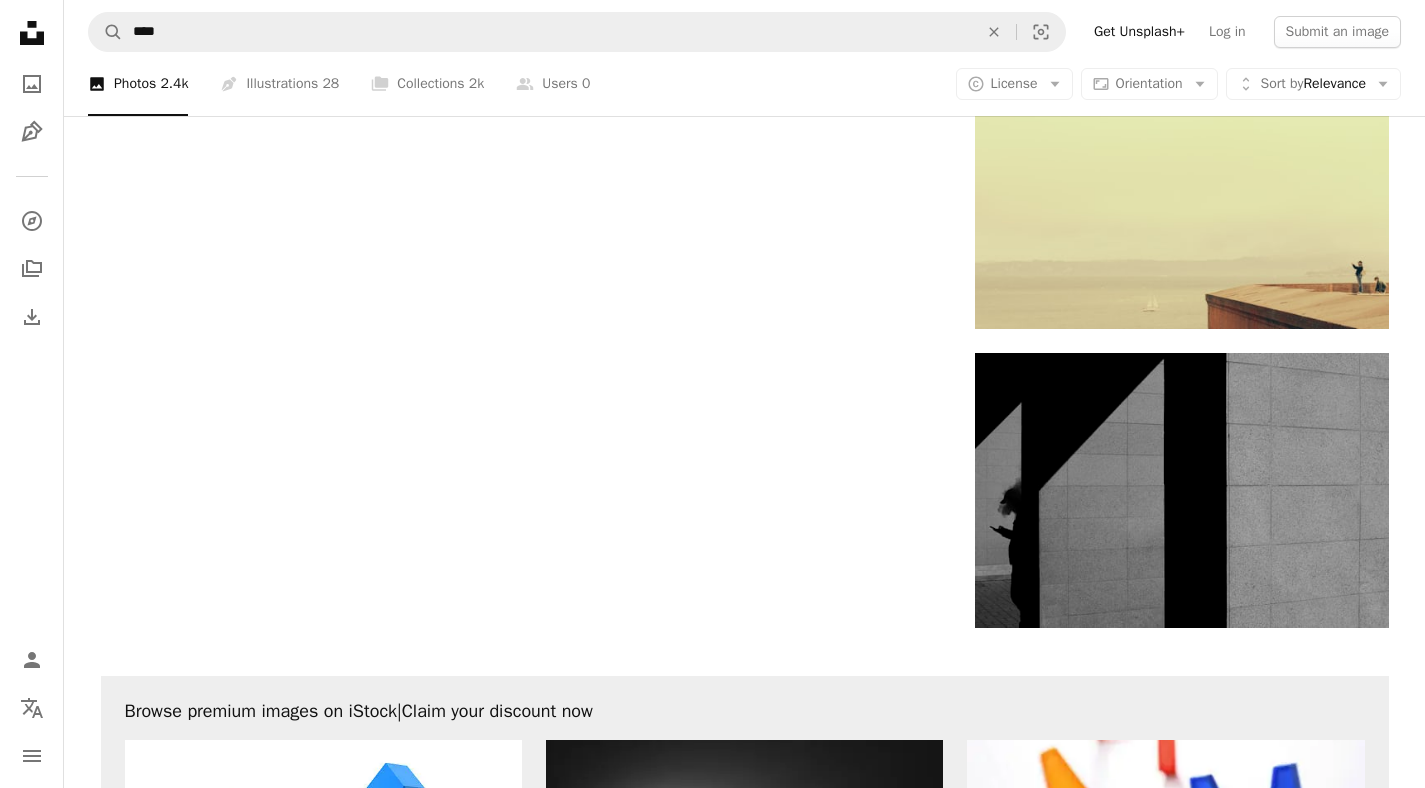 scroll, scrollTop: 3268, scrollLeft: 0, axis: vertical 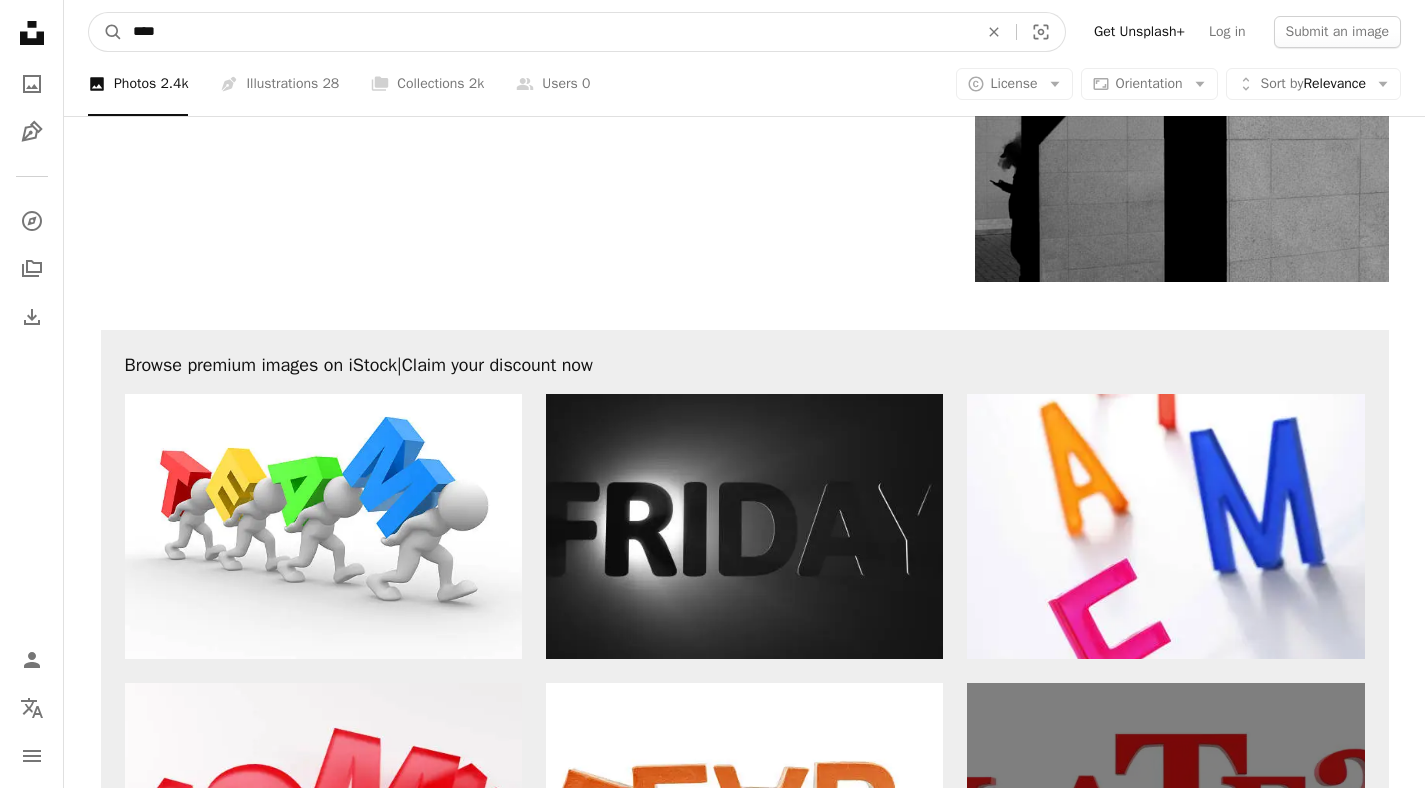 click on "****" at bounding box center (547, 32) 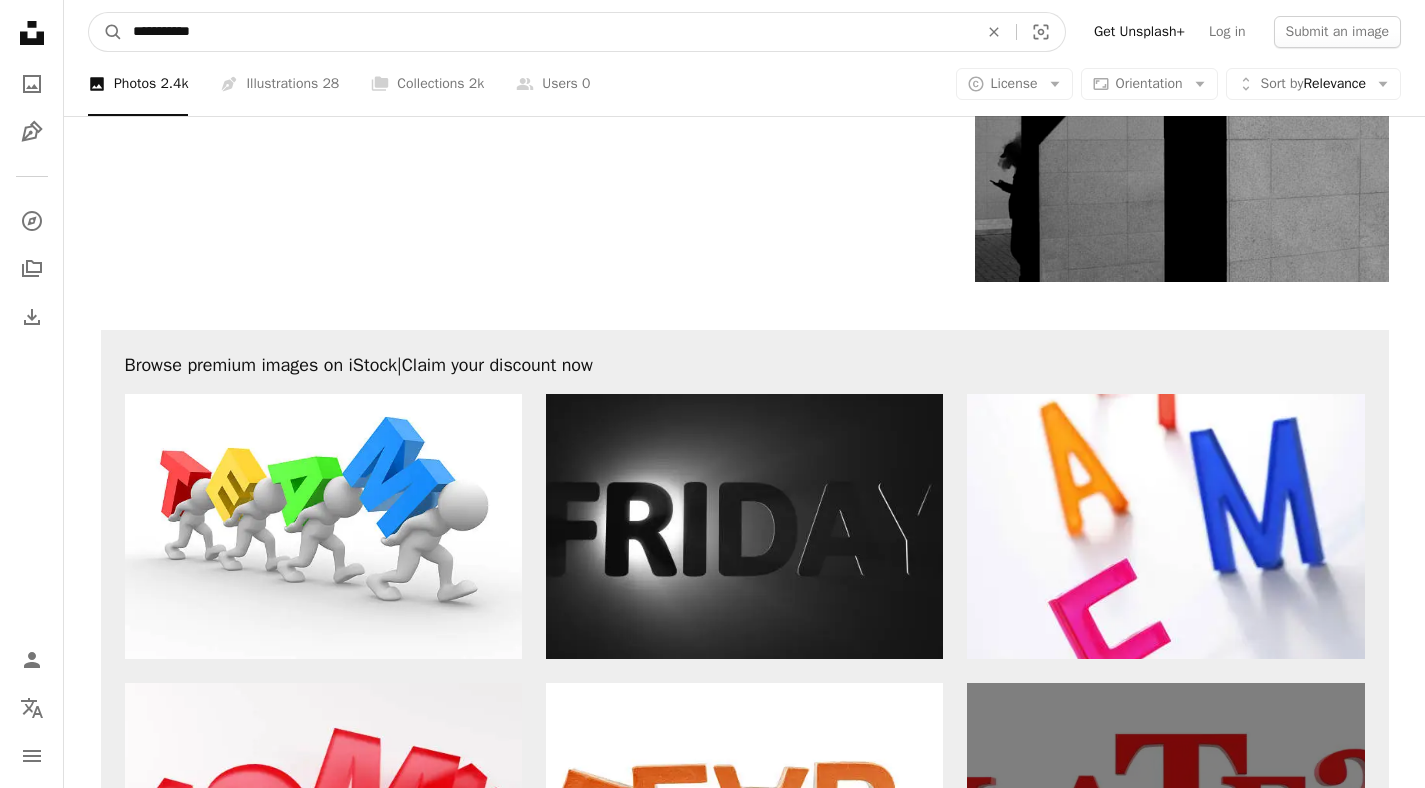 type on "**********" 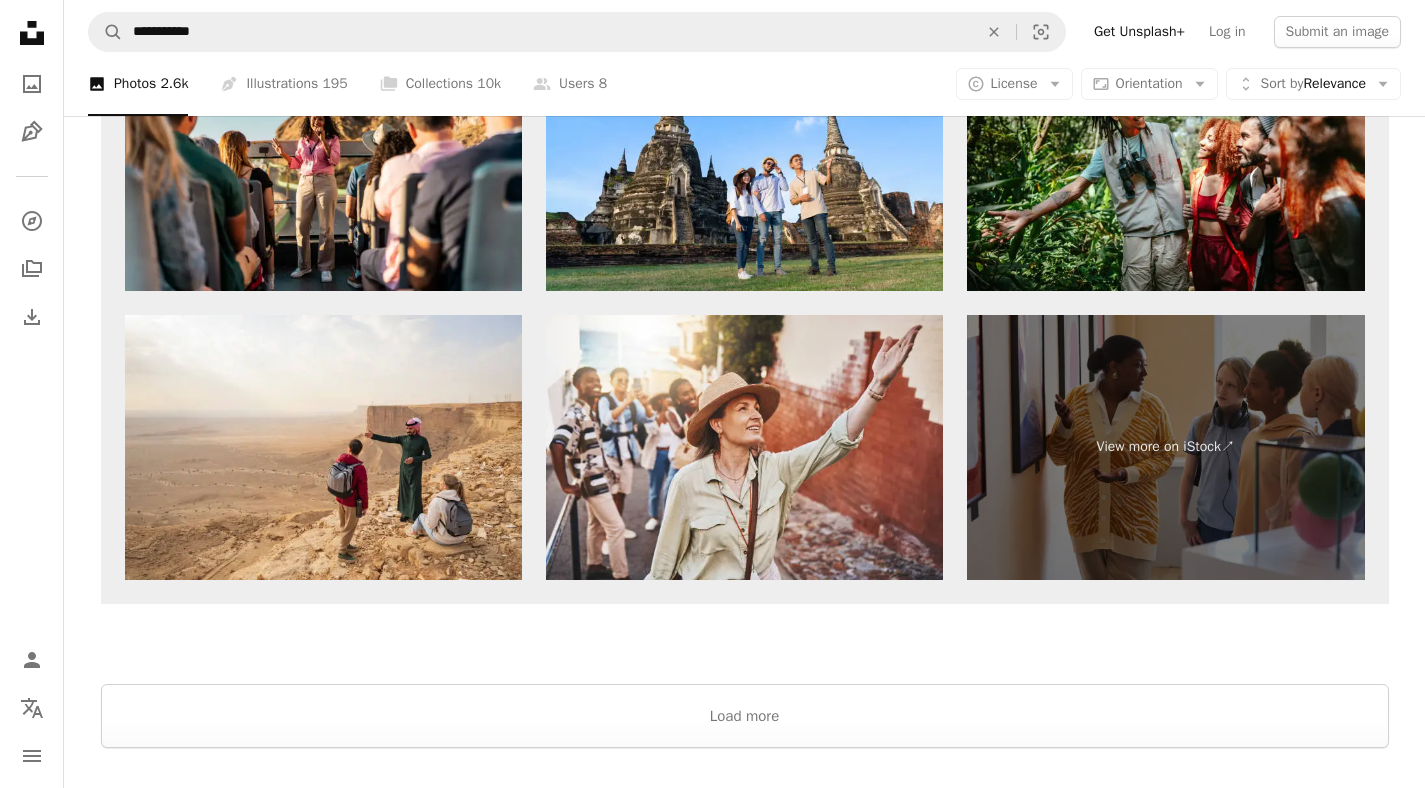 scroll, scrollTop: 3840, scrollLeft: 0, axis: vertical 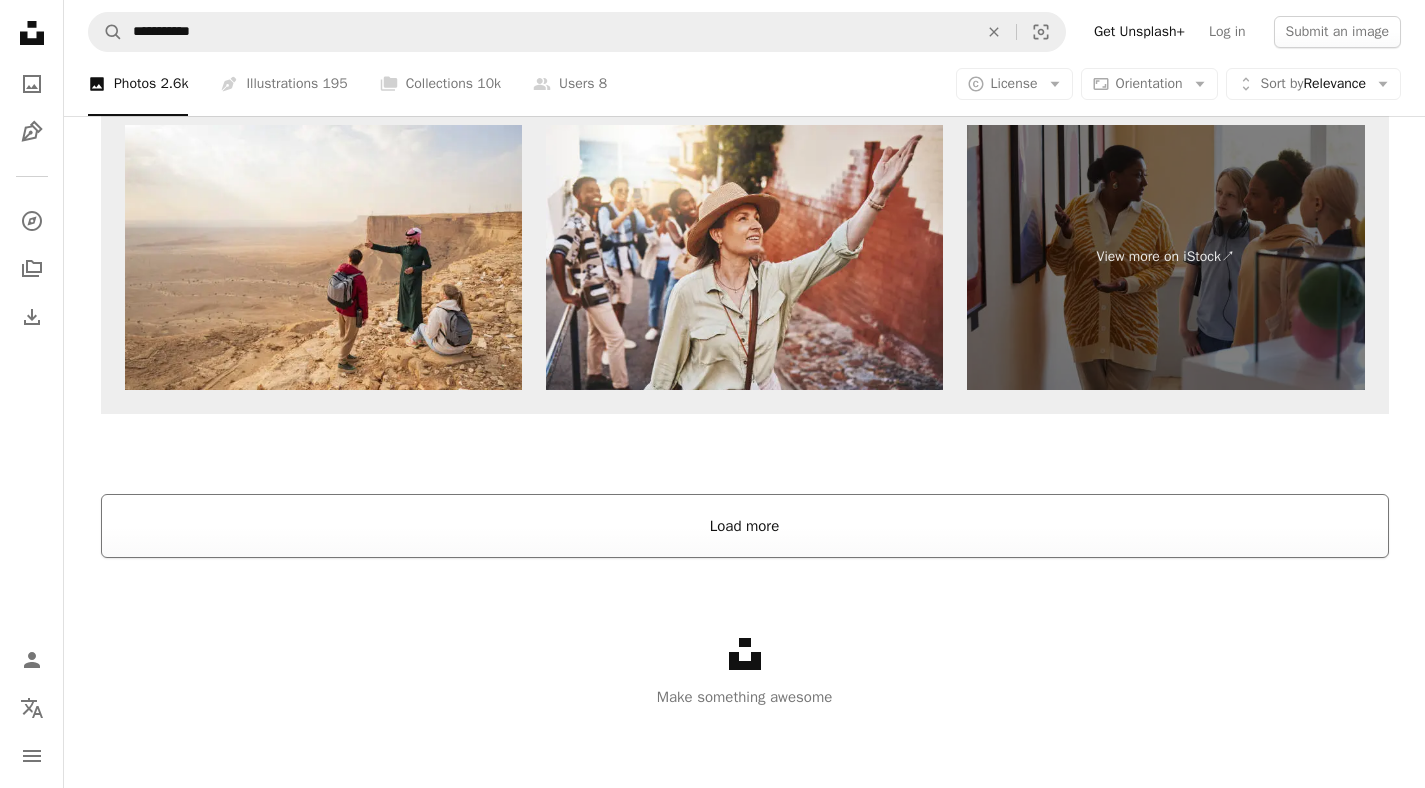 click on "Load more" at bounding box center [745, 526] 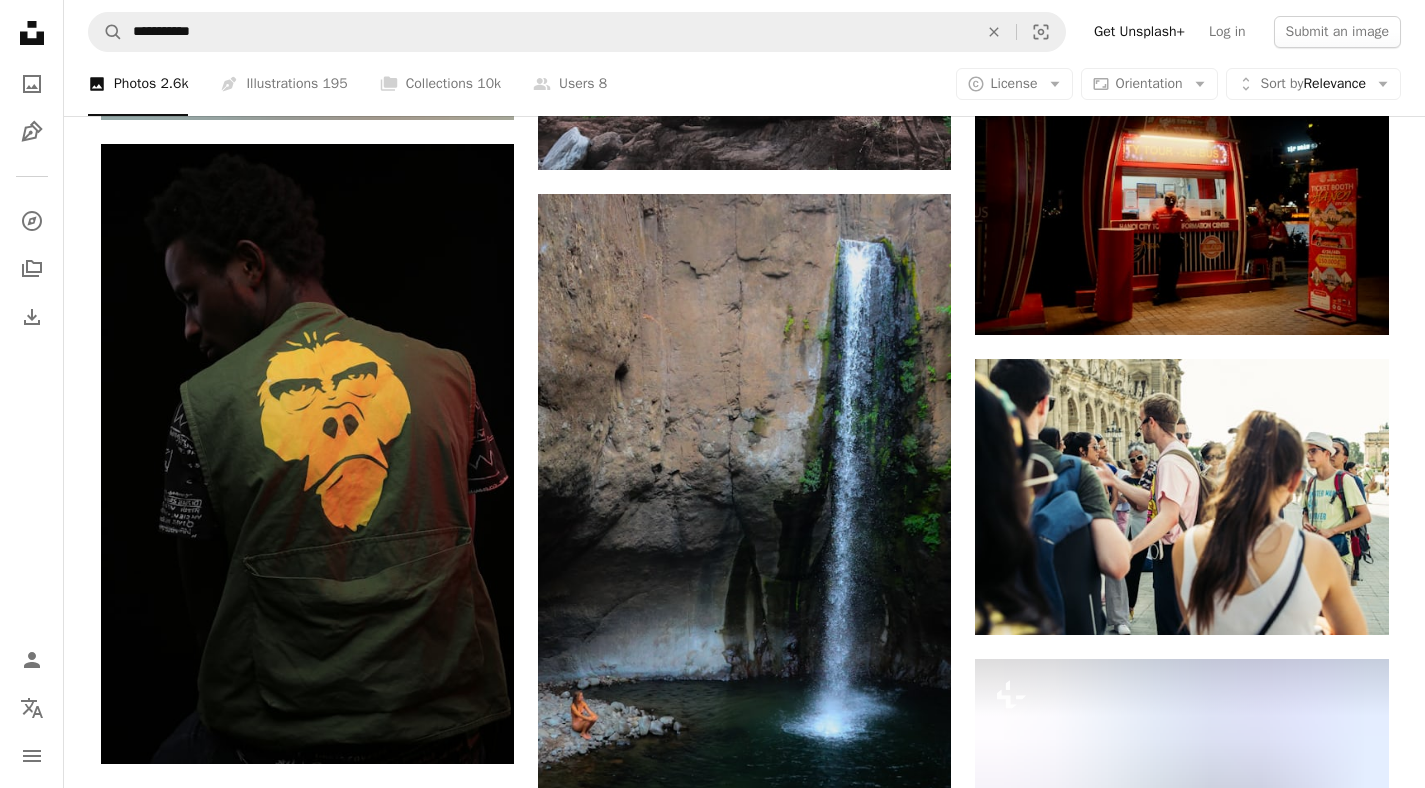 scroll, scrollTop: 0, scrollLeft: 0, axis: both 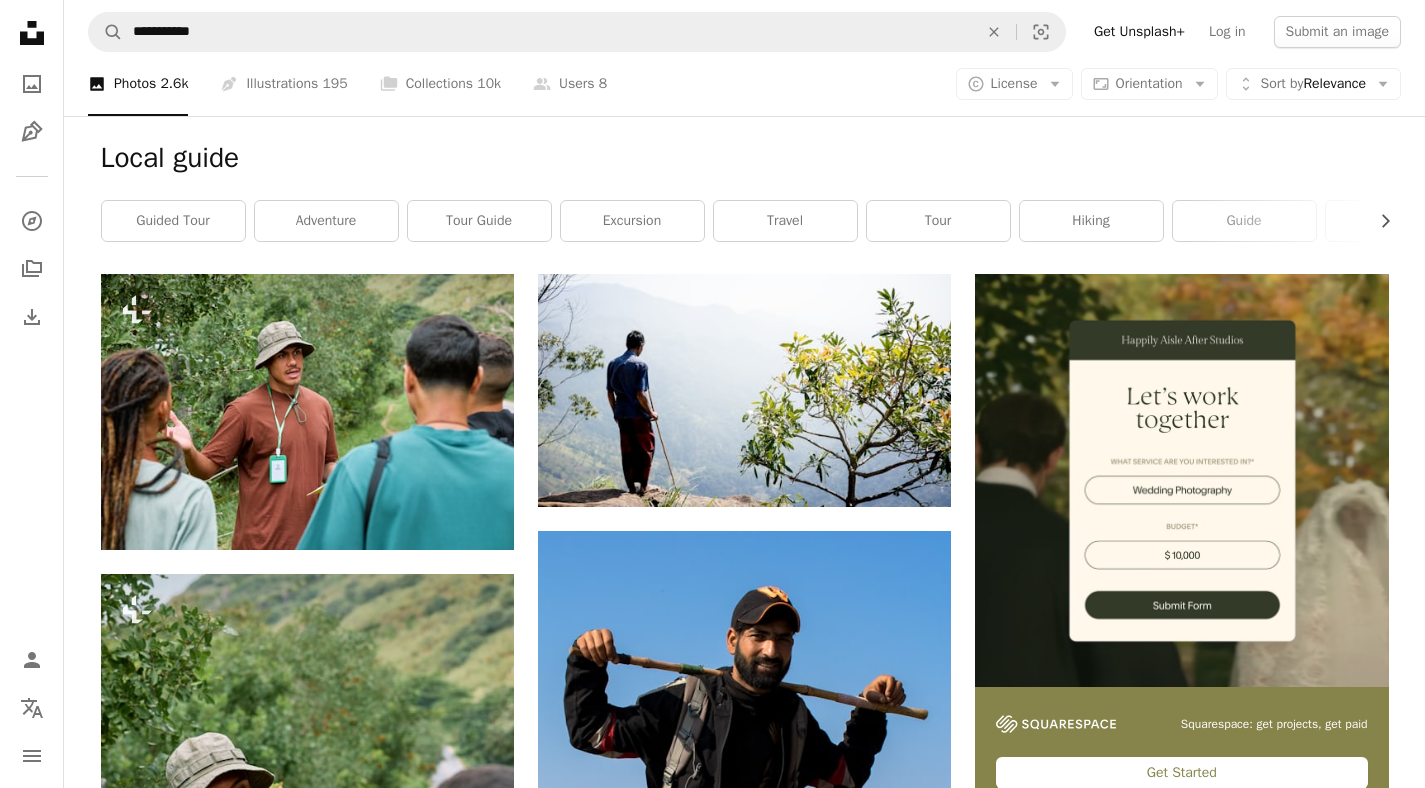 click 